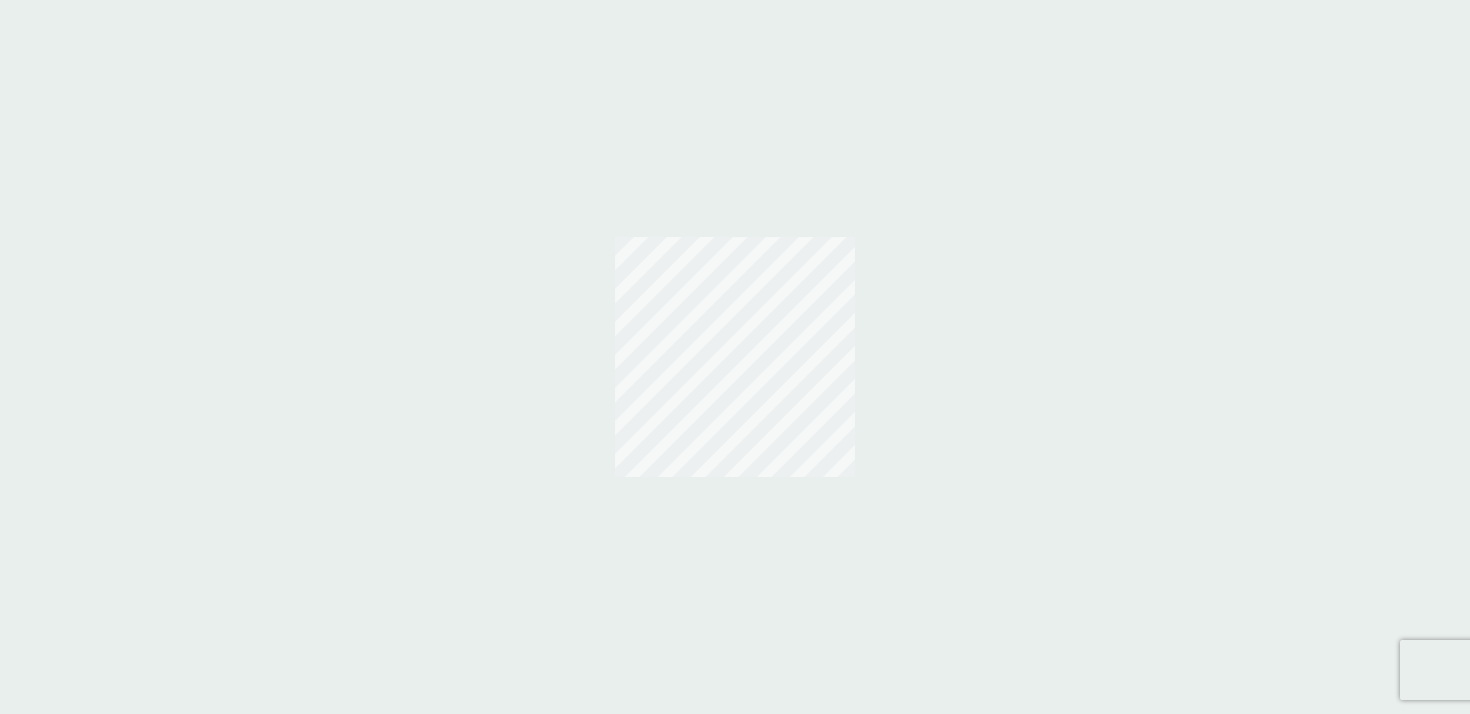 scroll, scrollTop: 0, scrollLeft: 0, axis: both 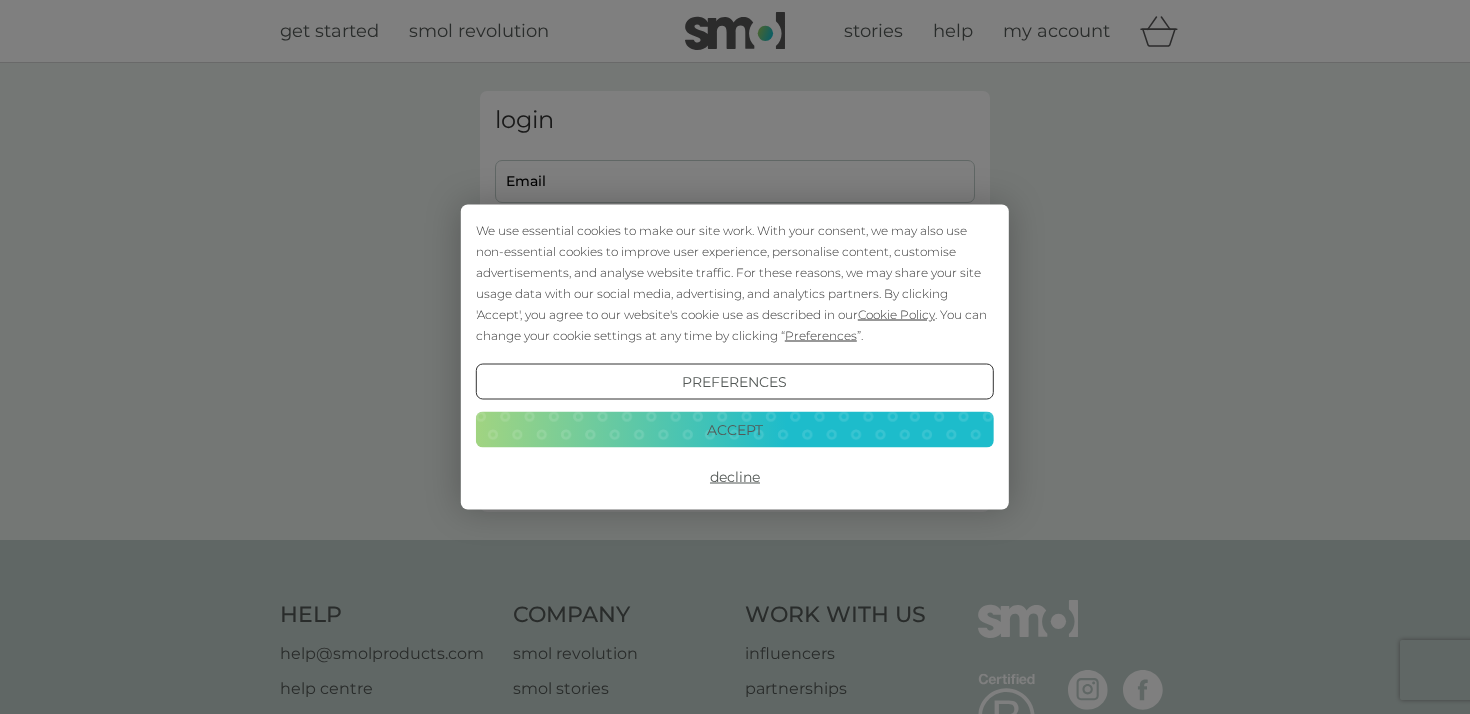 click on "Accept" at bounding box center [735, 429] 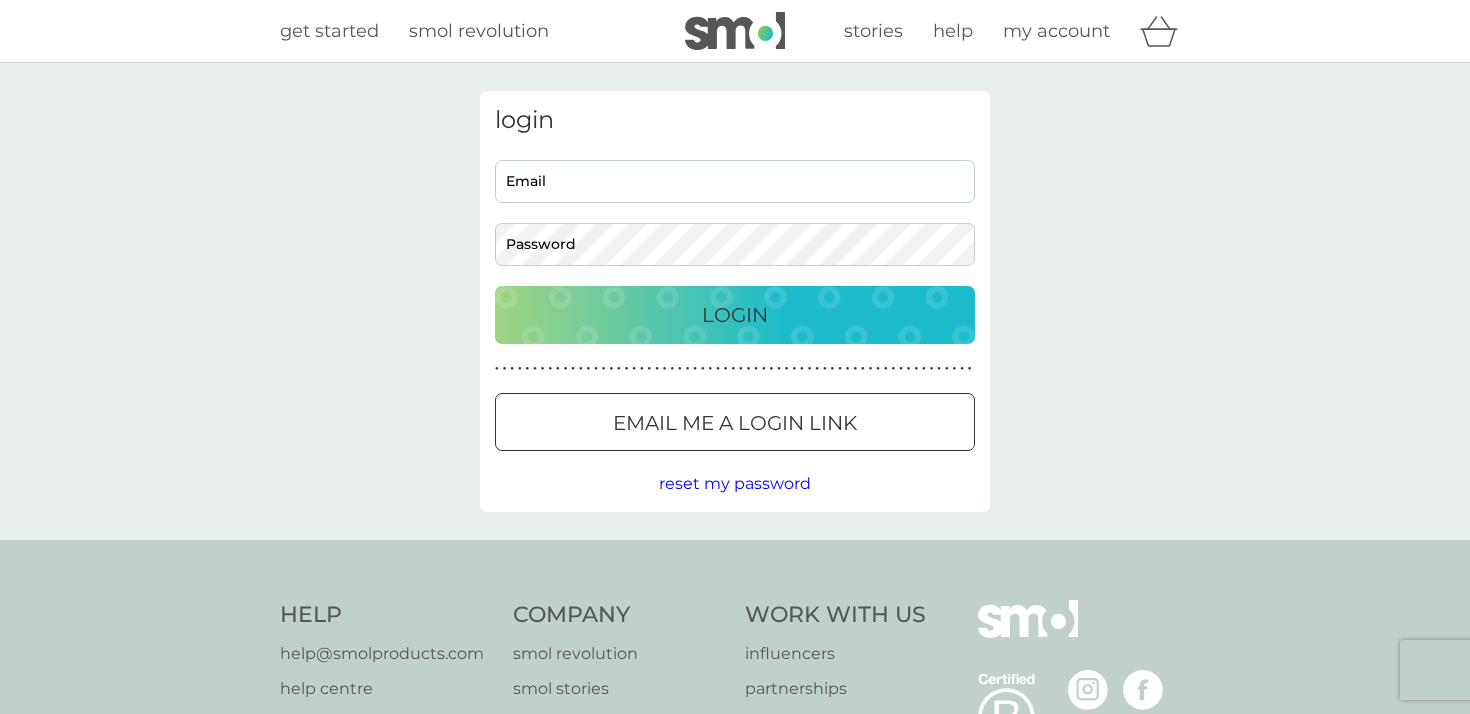 click on "Email" at bounding box center [735, 181] 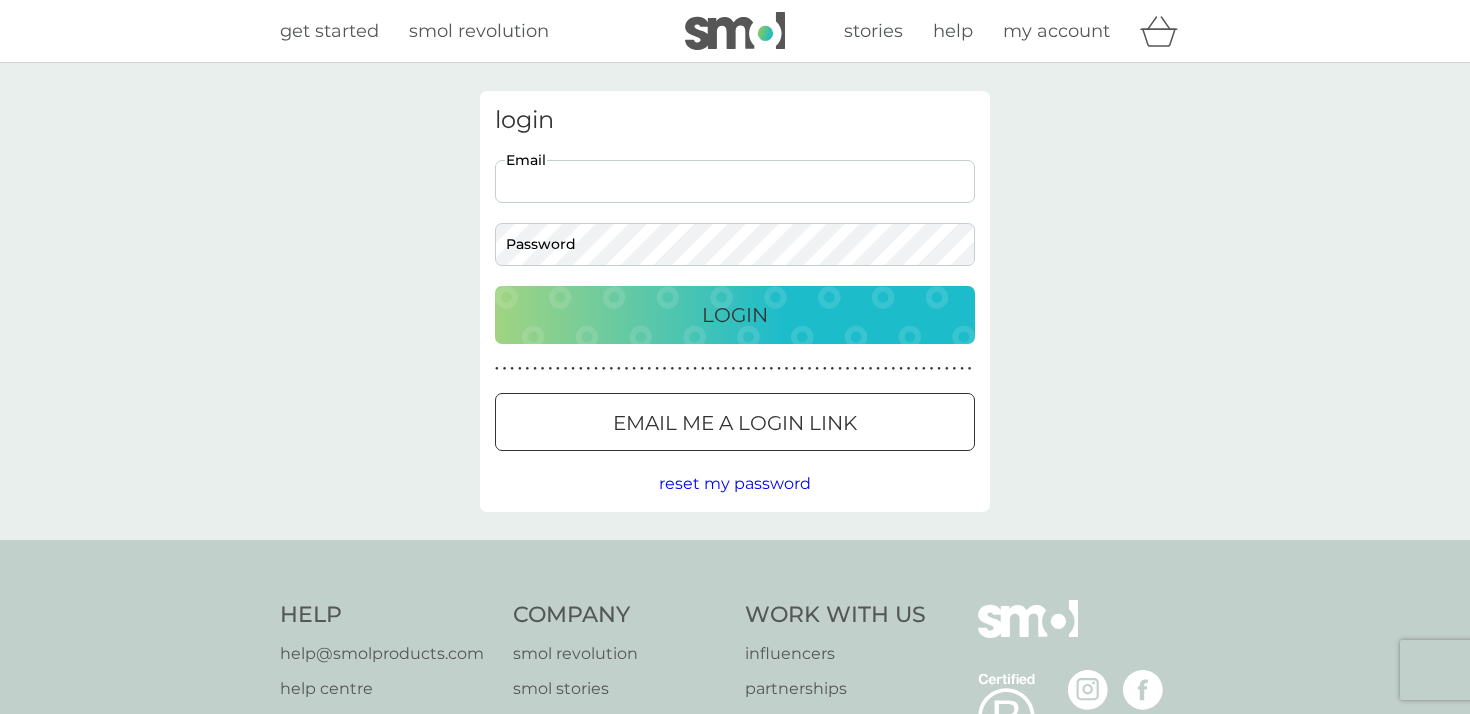 type on "seleahgardiner@gmail.com" 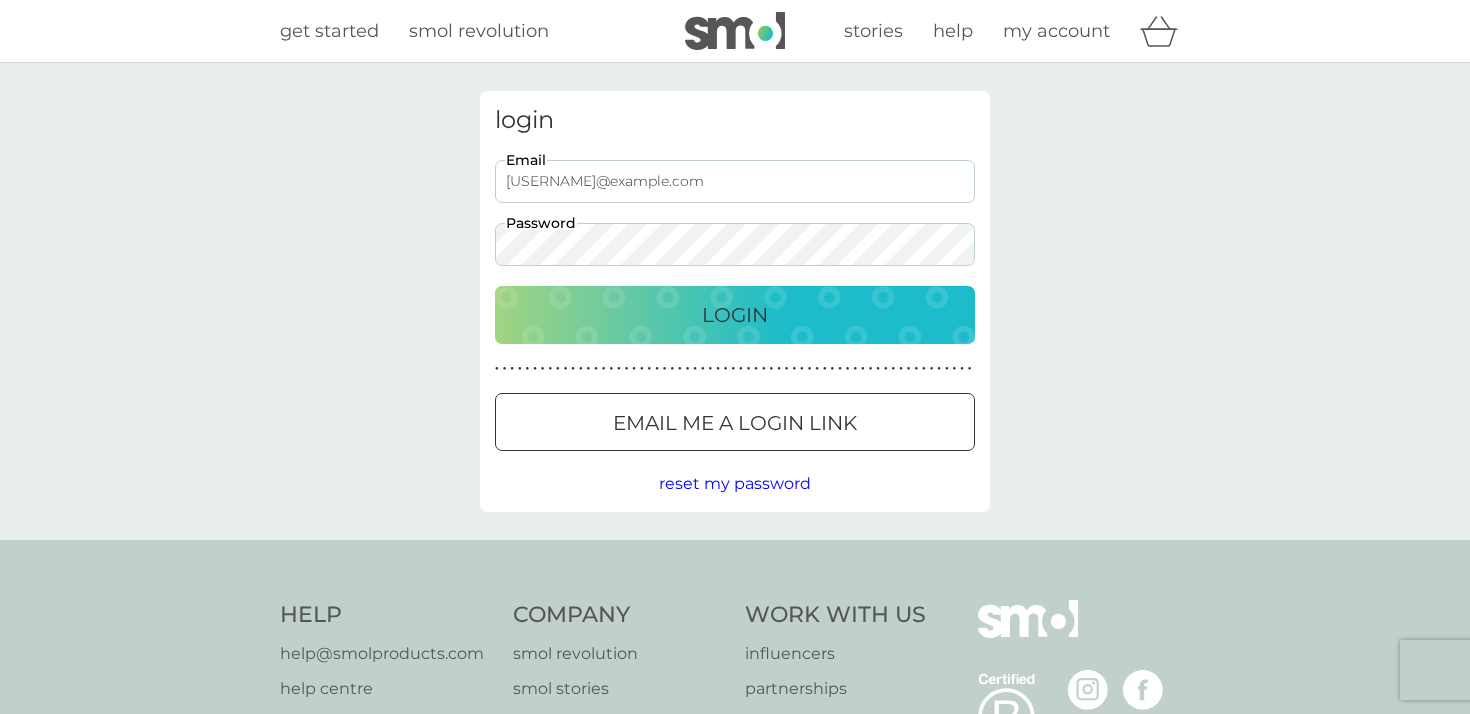 click on "Login" at bounding box center (735, 315) 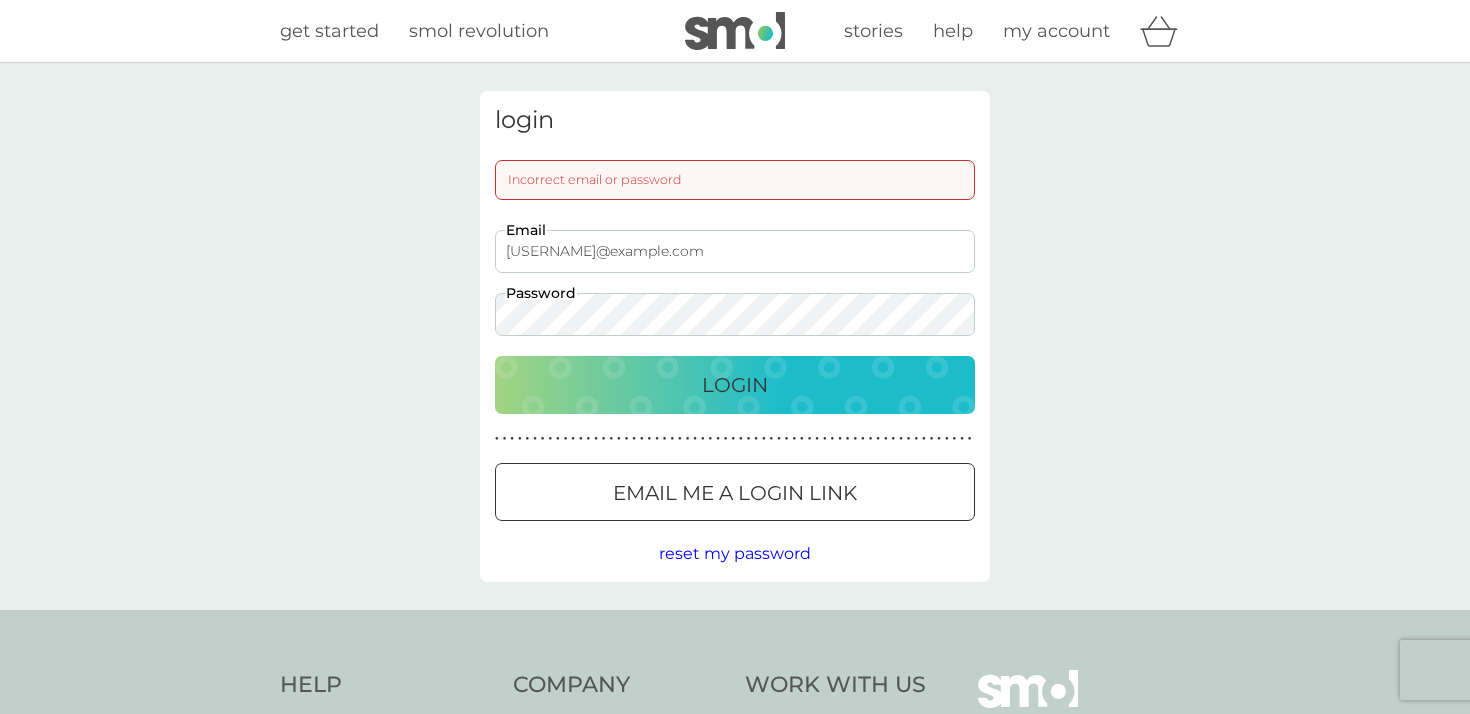 click on "reset my password" at bounding box center (735, 553) 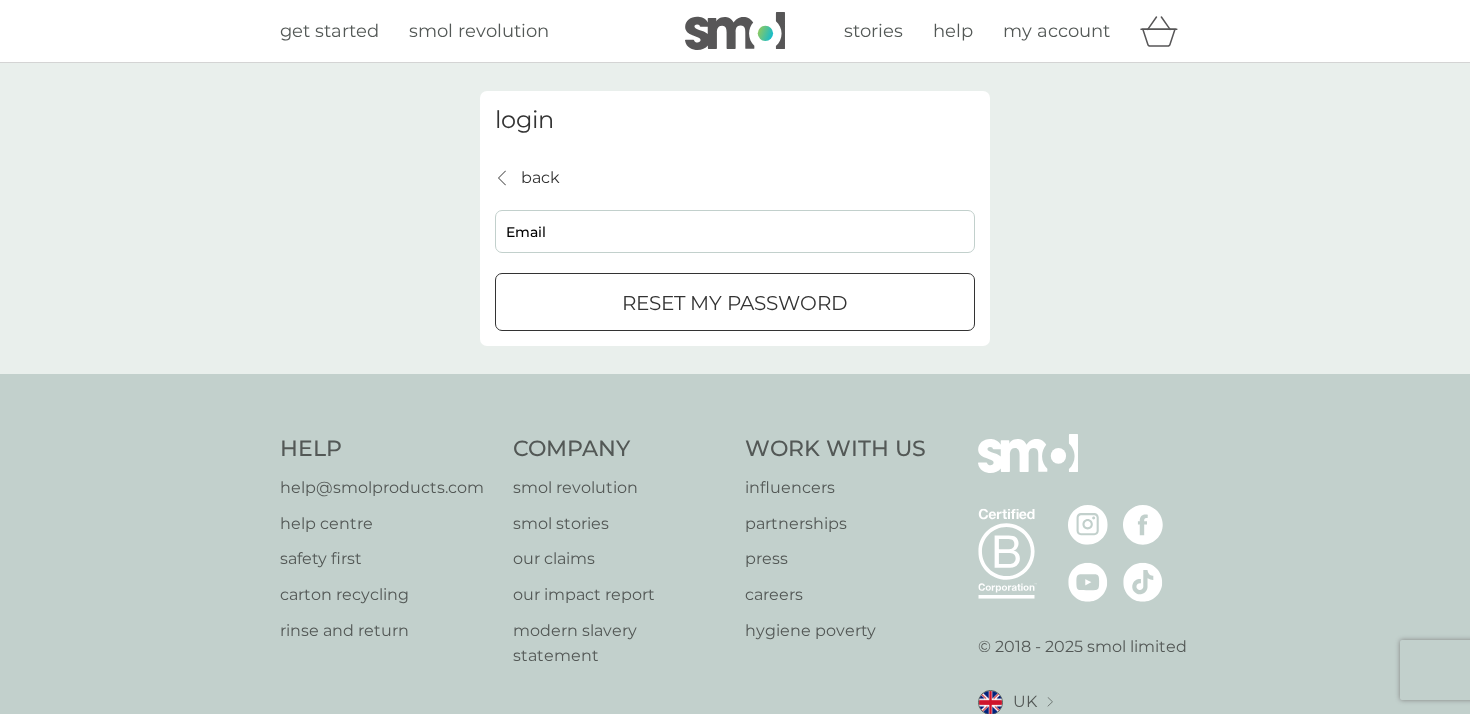 click on "Email" at bounding box center [735, 231] 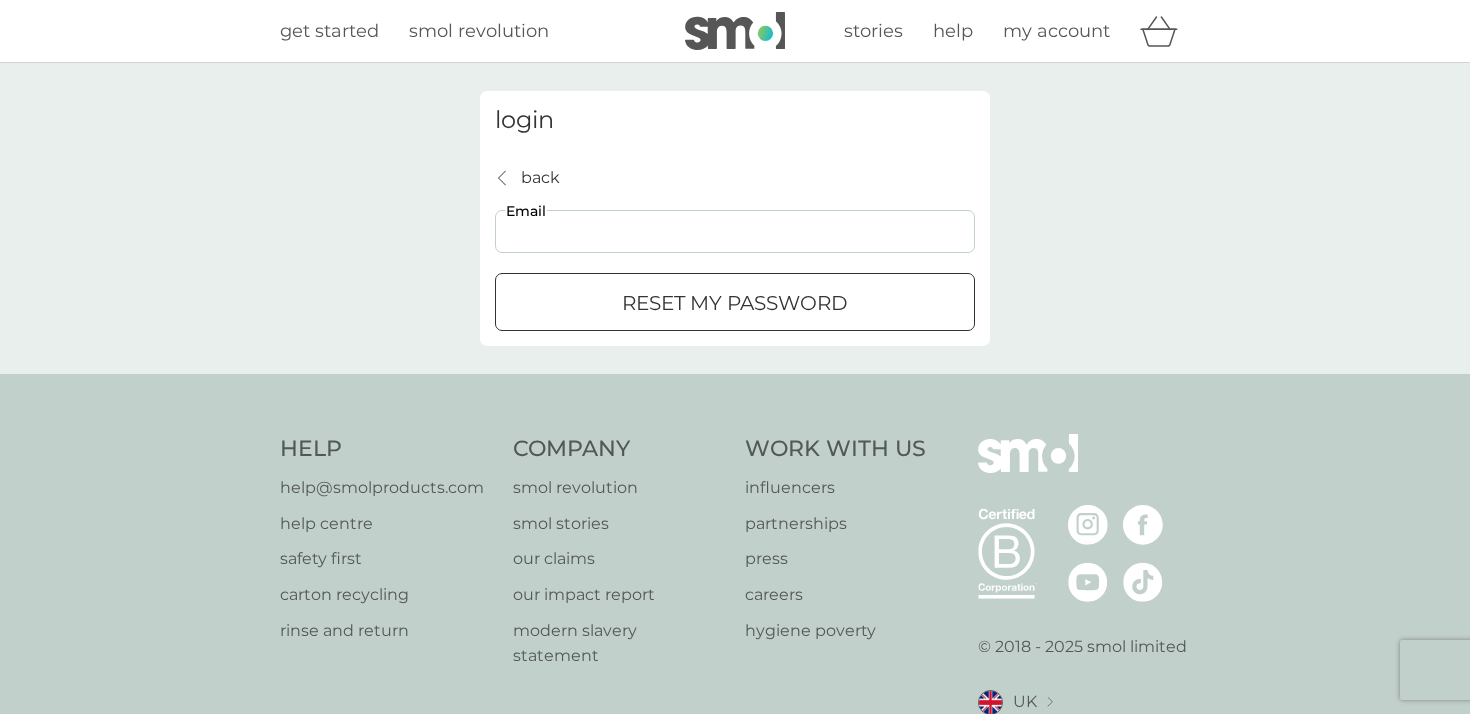 type on "seleahgardiner@gmail.com" 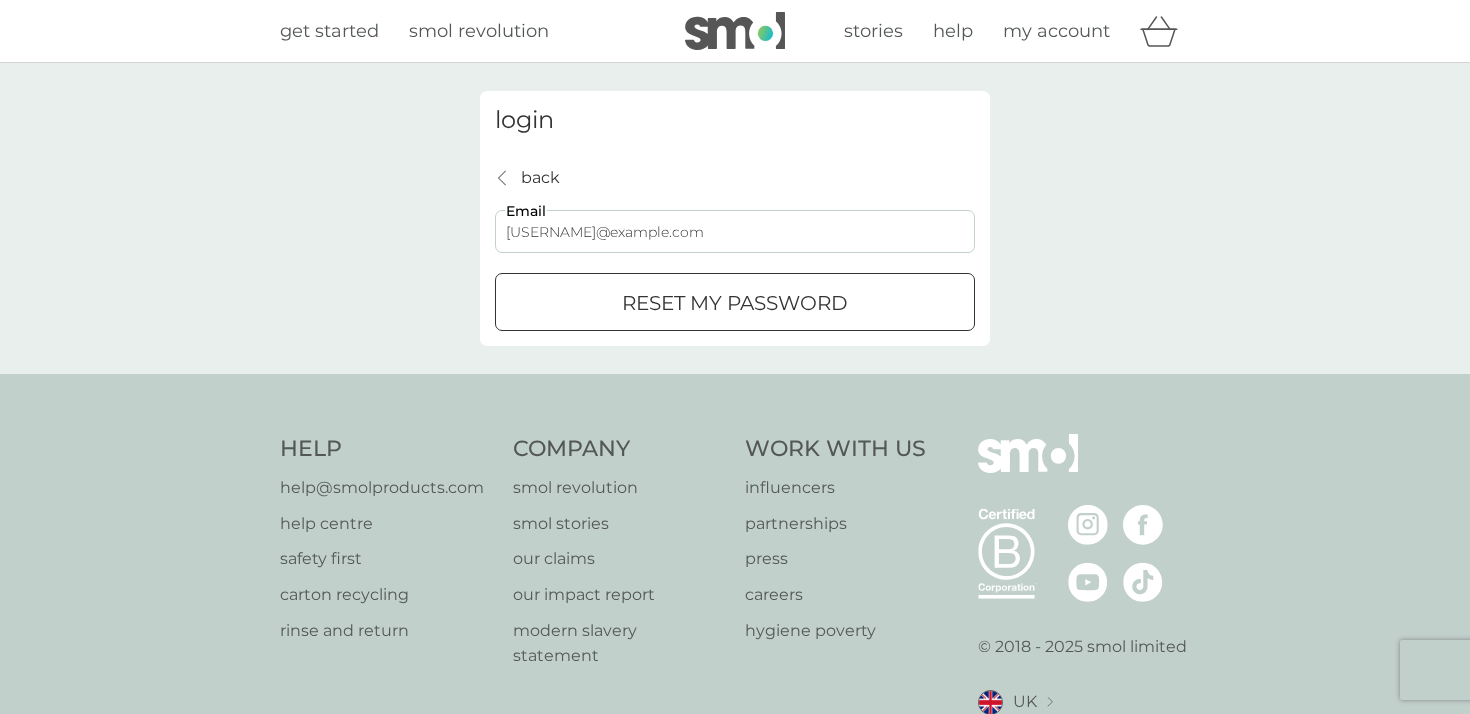 click on "reset my password" at bounding box center [735, 303] 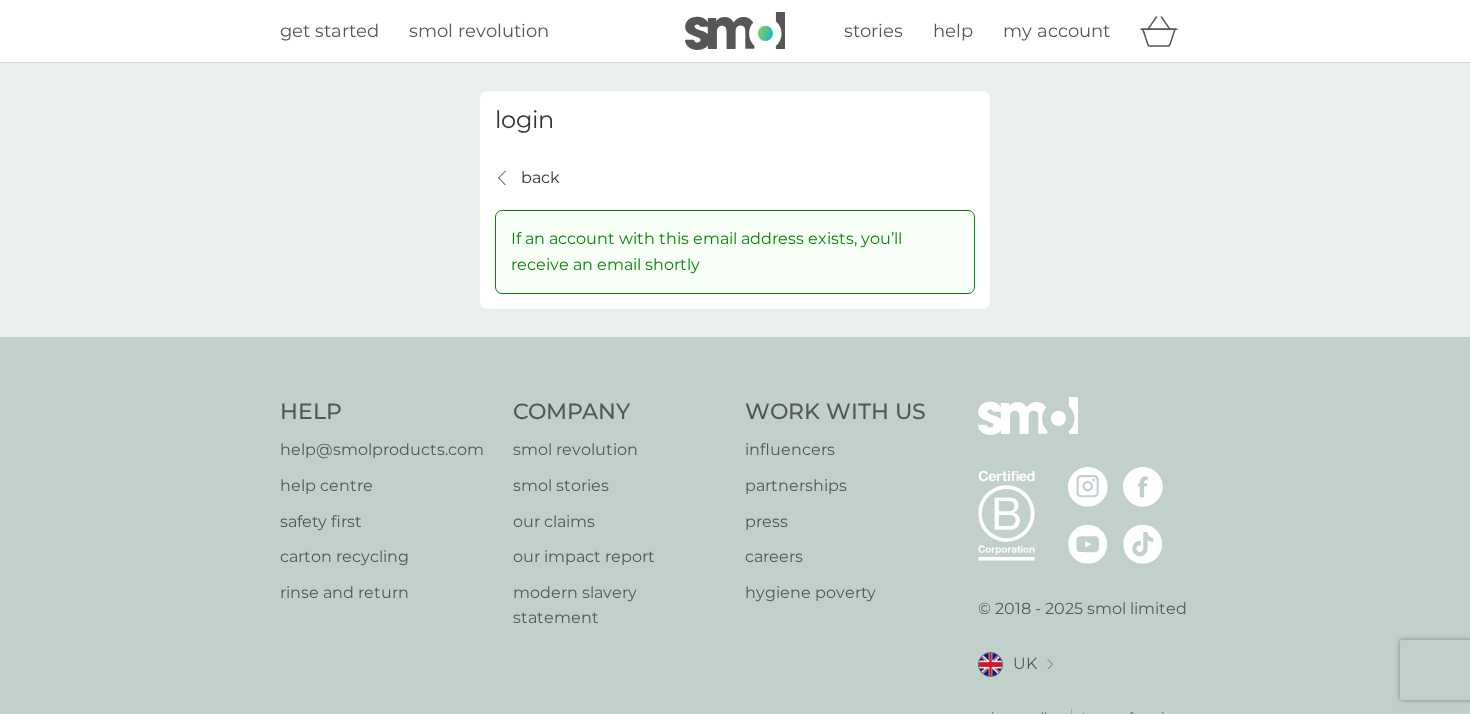 click at bounding box center [735, 31] 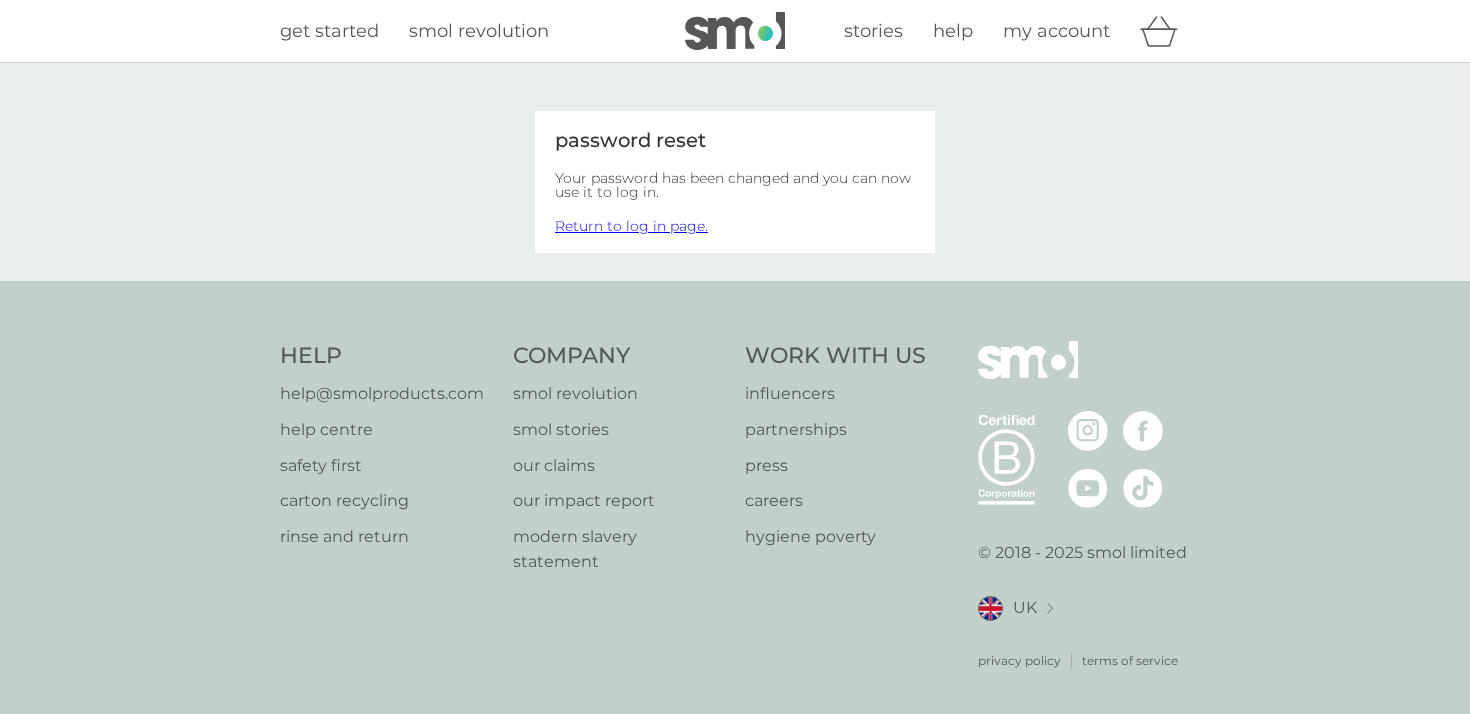 scroll, scrollTop: 0, scrollLeft: 0, axis: both 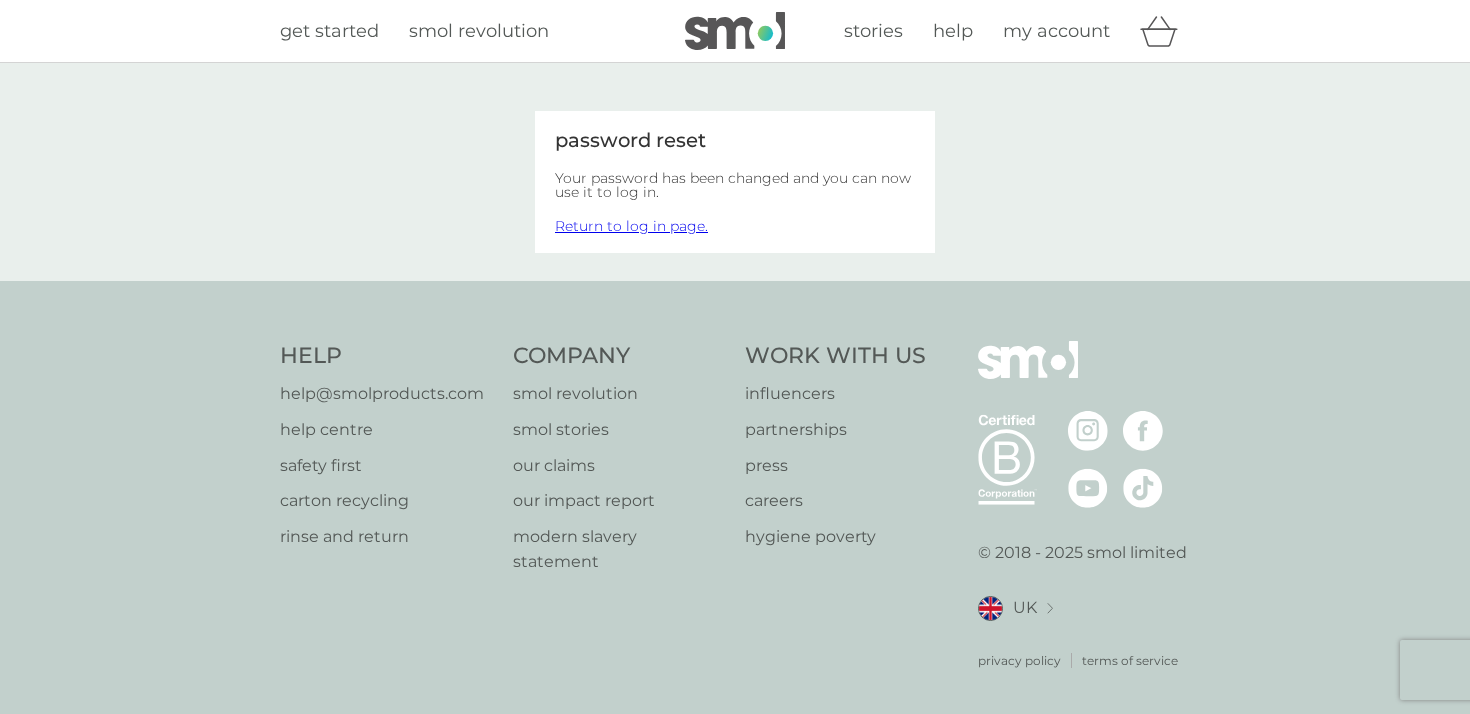 click on "Return to log in page." at bounding box center [631, 226] 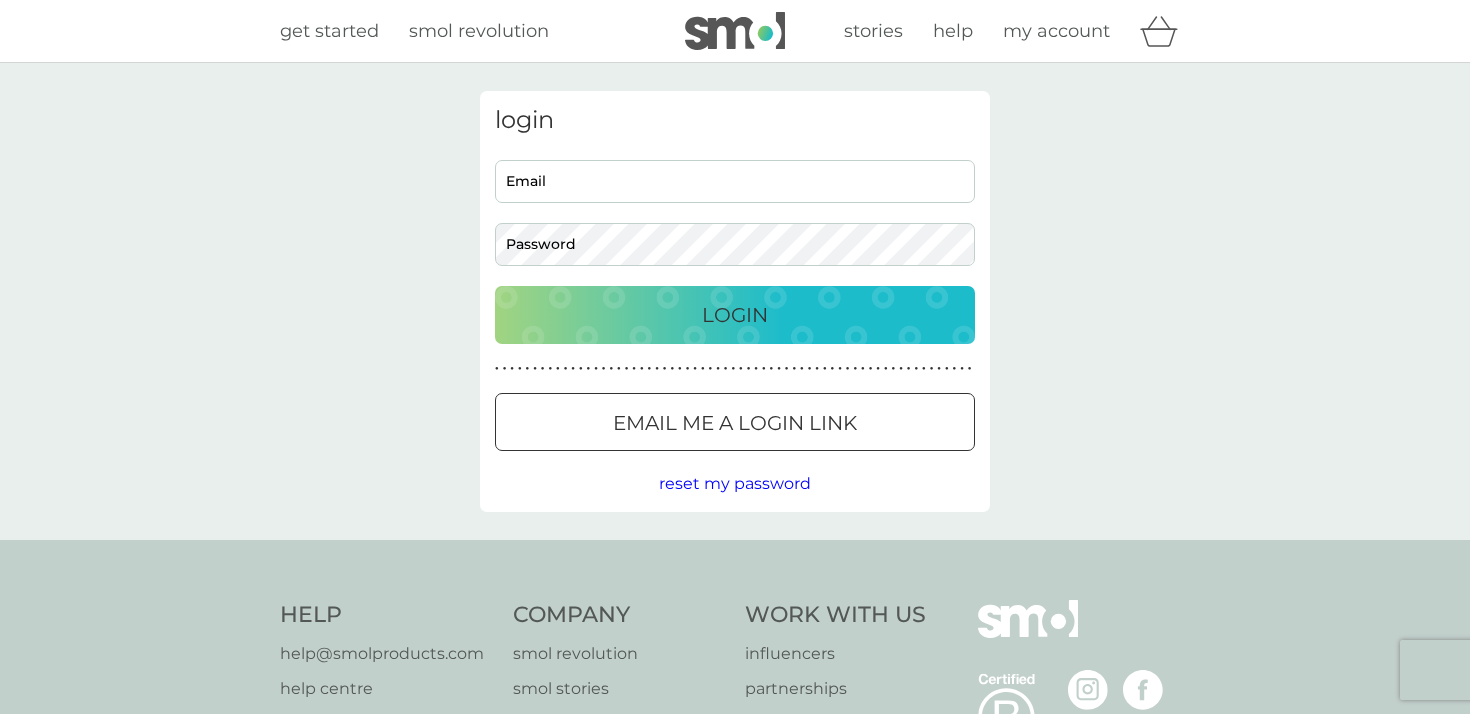 click on "Email" at bounding box center [735, 181] 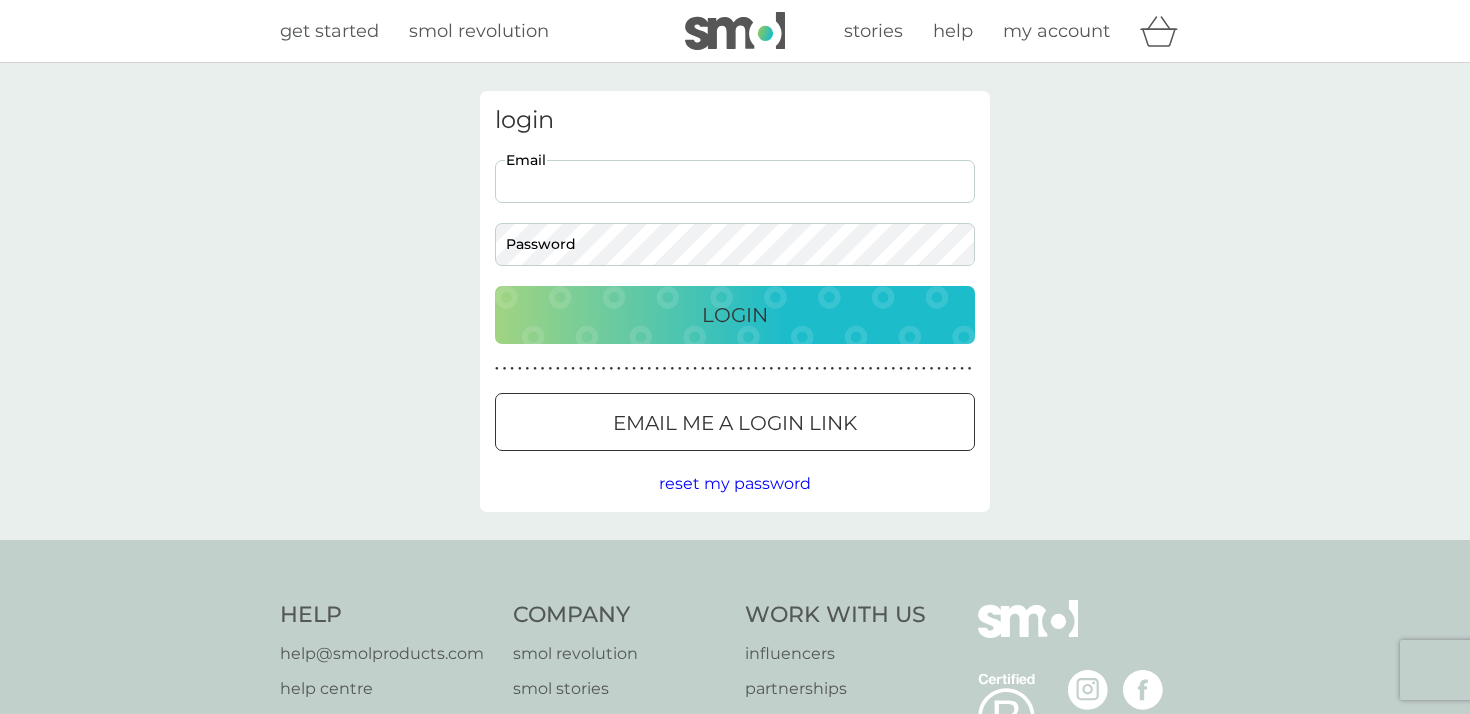 type on "seleahgardiner@gmail.com" 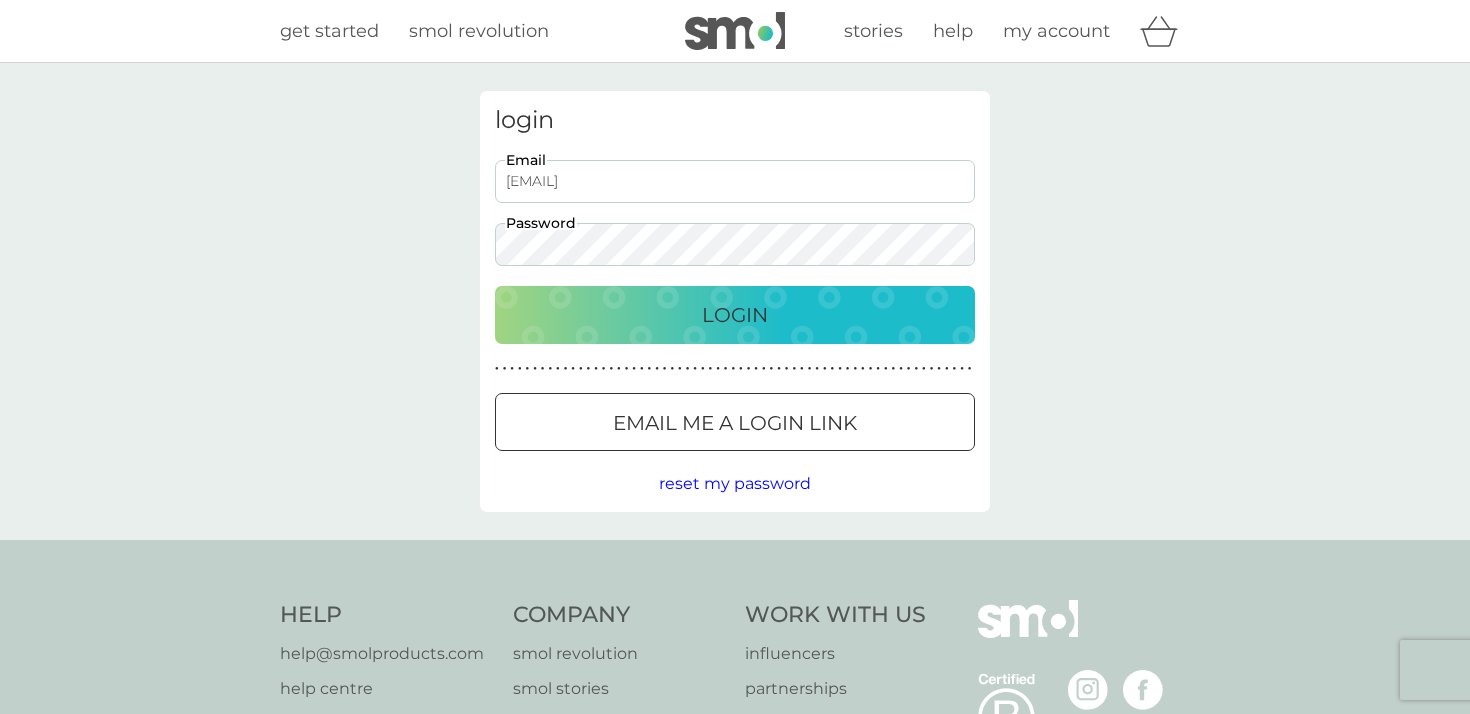 click on "Login" at bounding box center (735, 315) 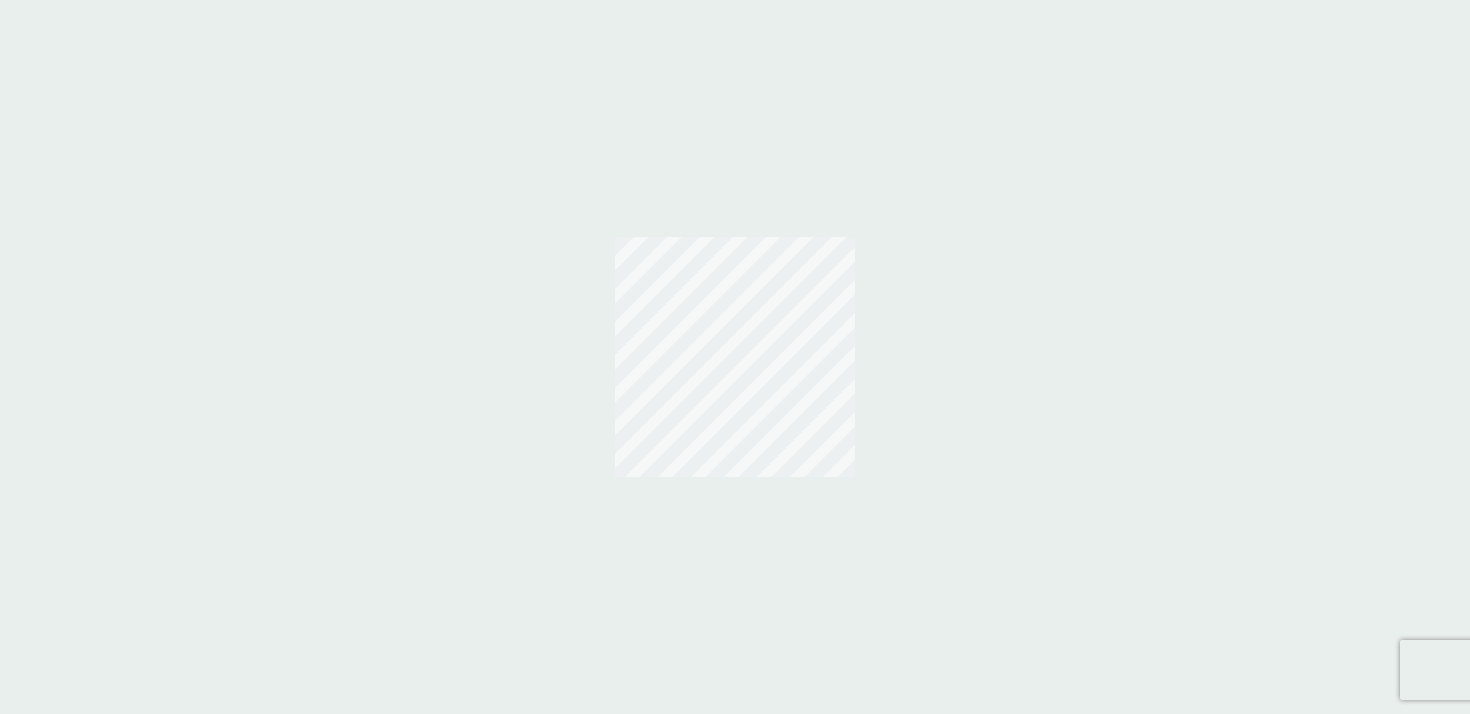 scroll, scrollTop: 0, scrollLeft: 0, axis: both 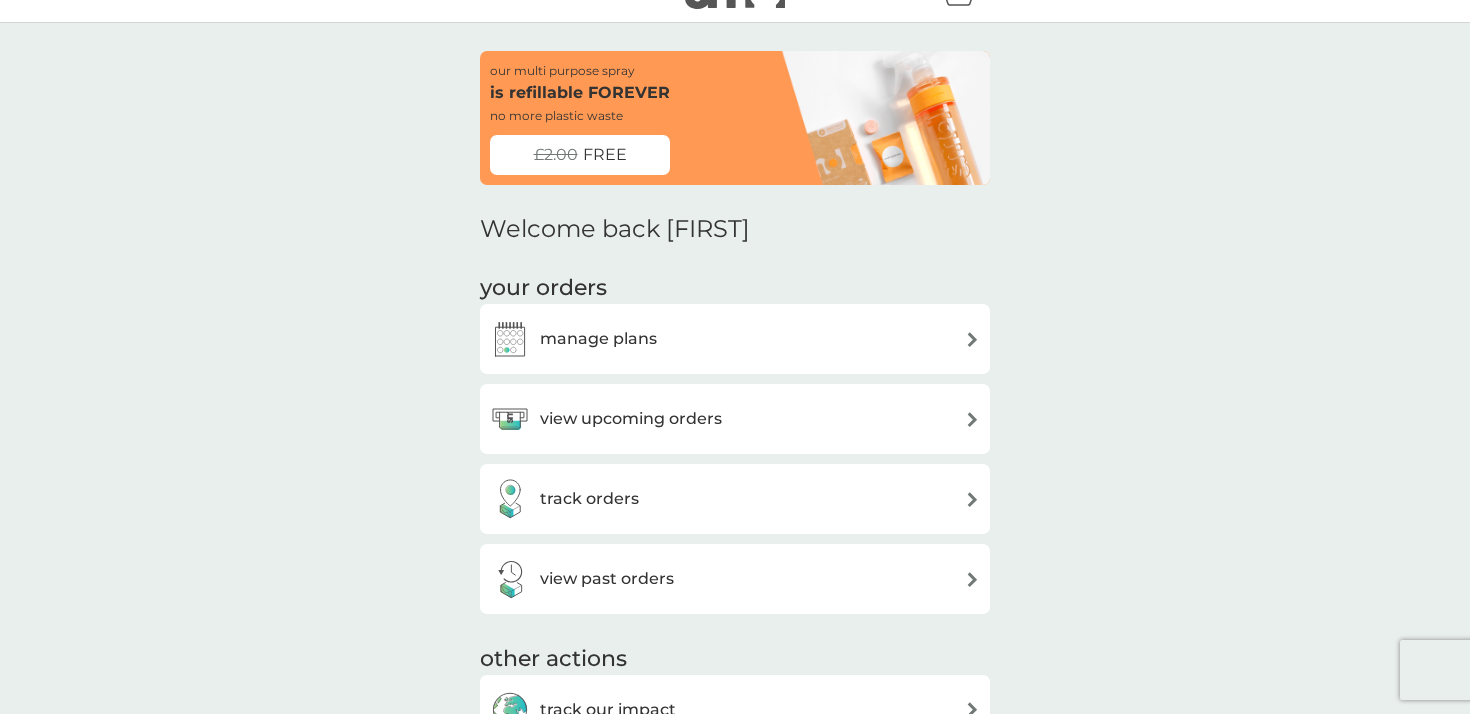 click on "manage plans" at bounding box center [573, 339] 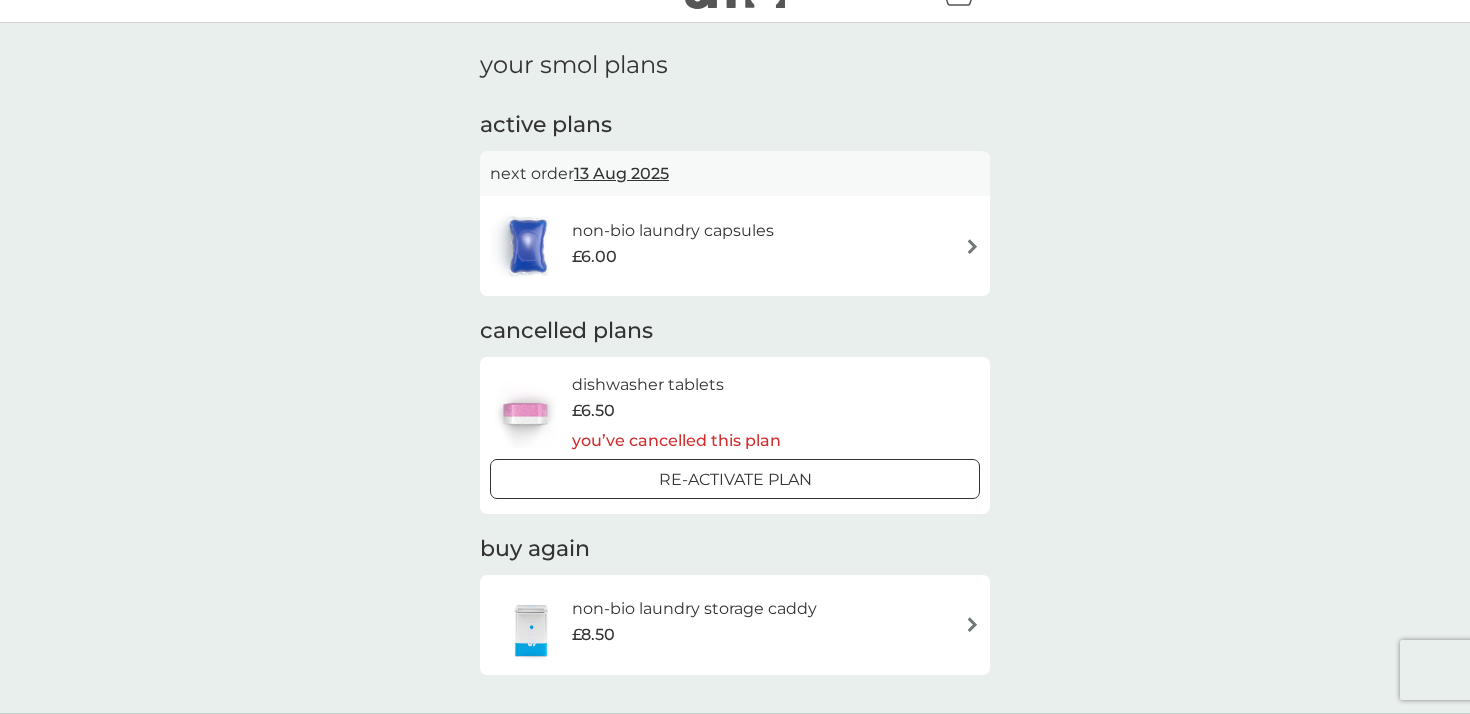 scroll, scrollTop: 0, scrollLeft: 0, axis: both 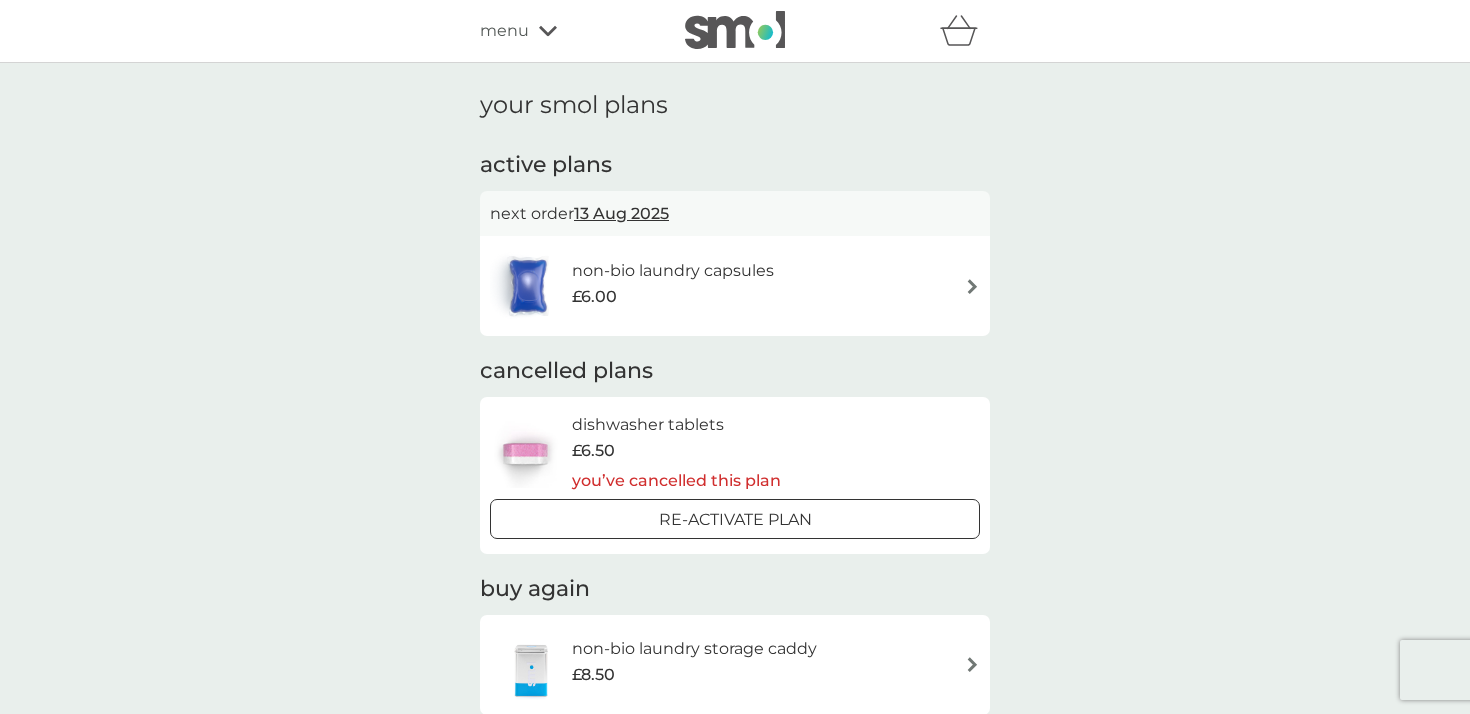 click on "non-bio laundry capsules £6.00" at bounding box center [683, 286] 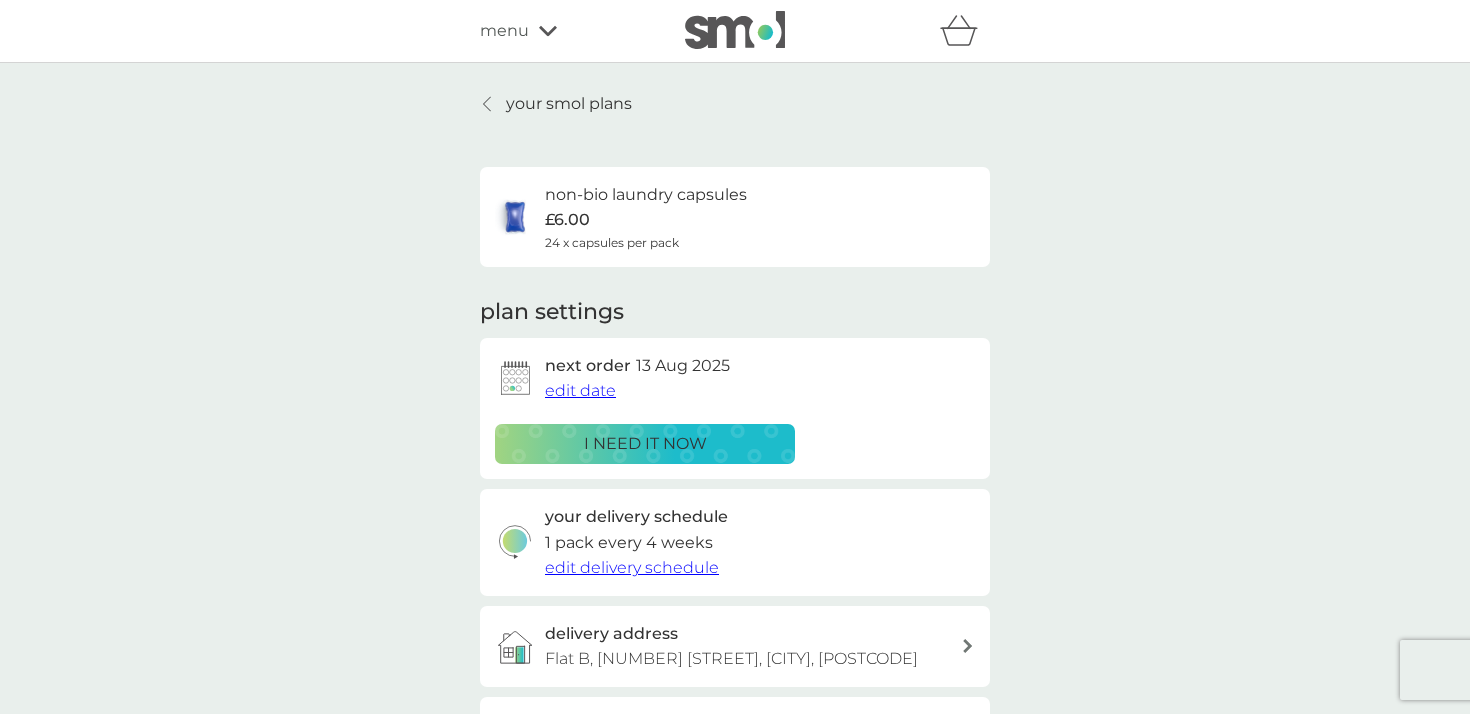 click on "i need it now" at bounding box center (645, 444) 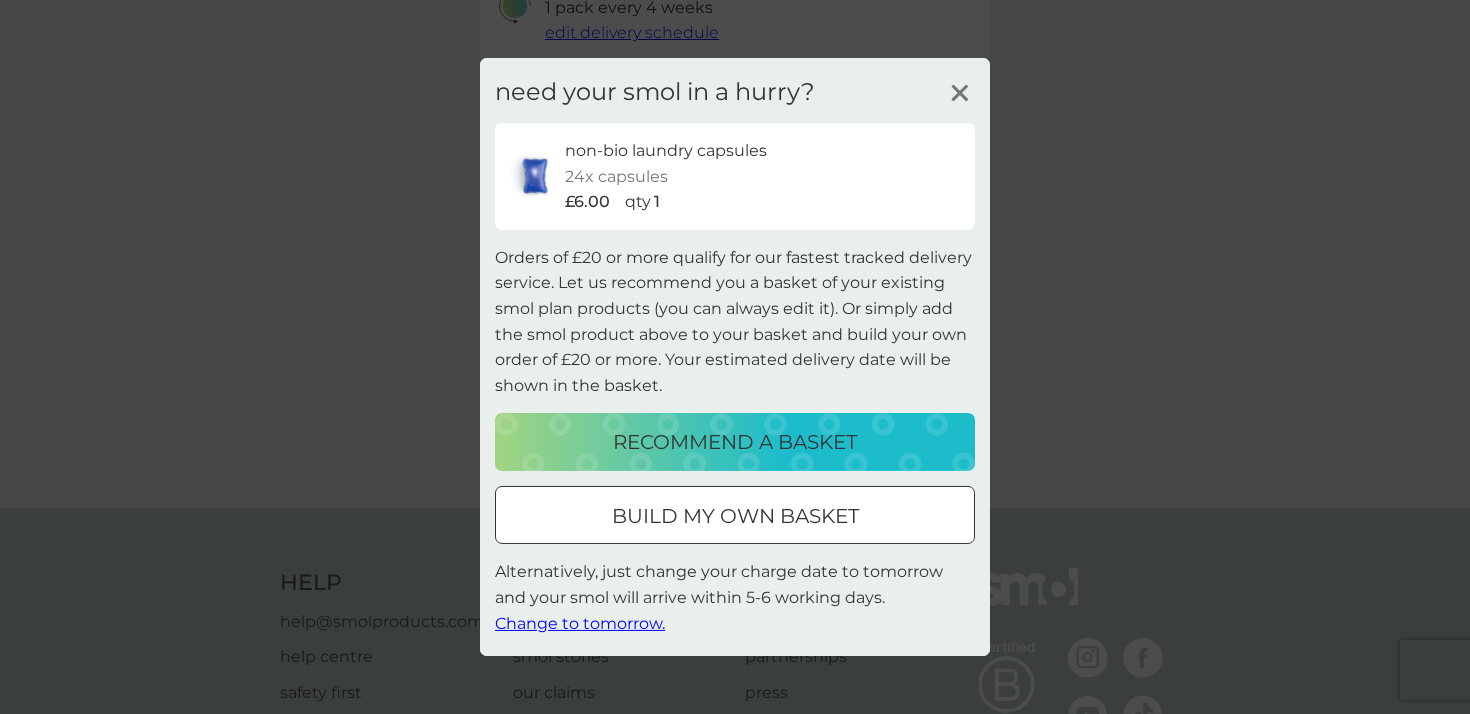 scroll, scrollTop: 540, scrollLeft: 0, axis: vertical 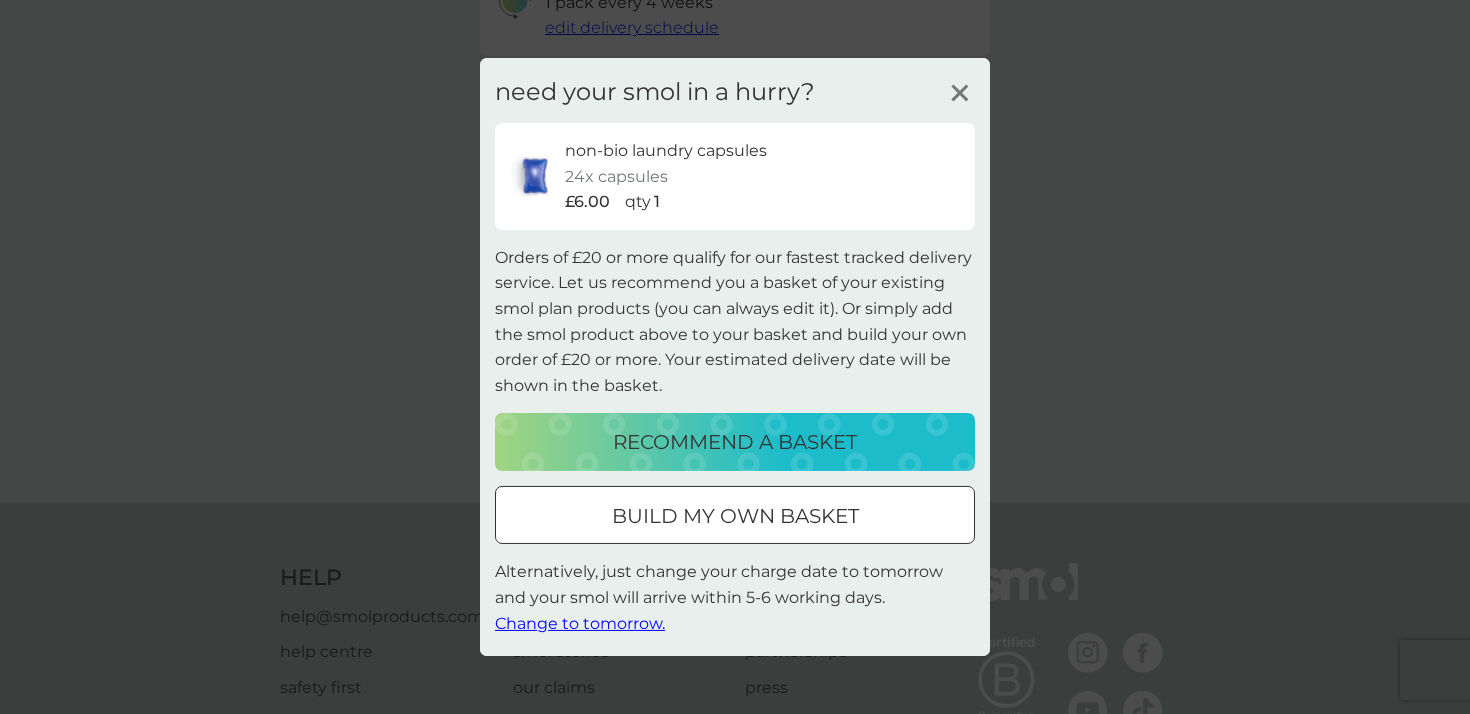 click 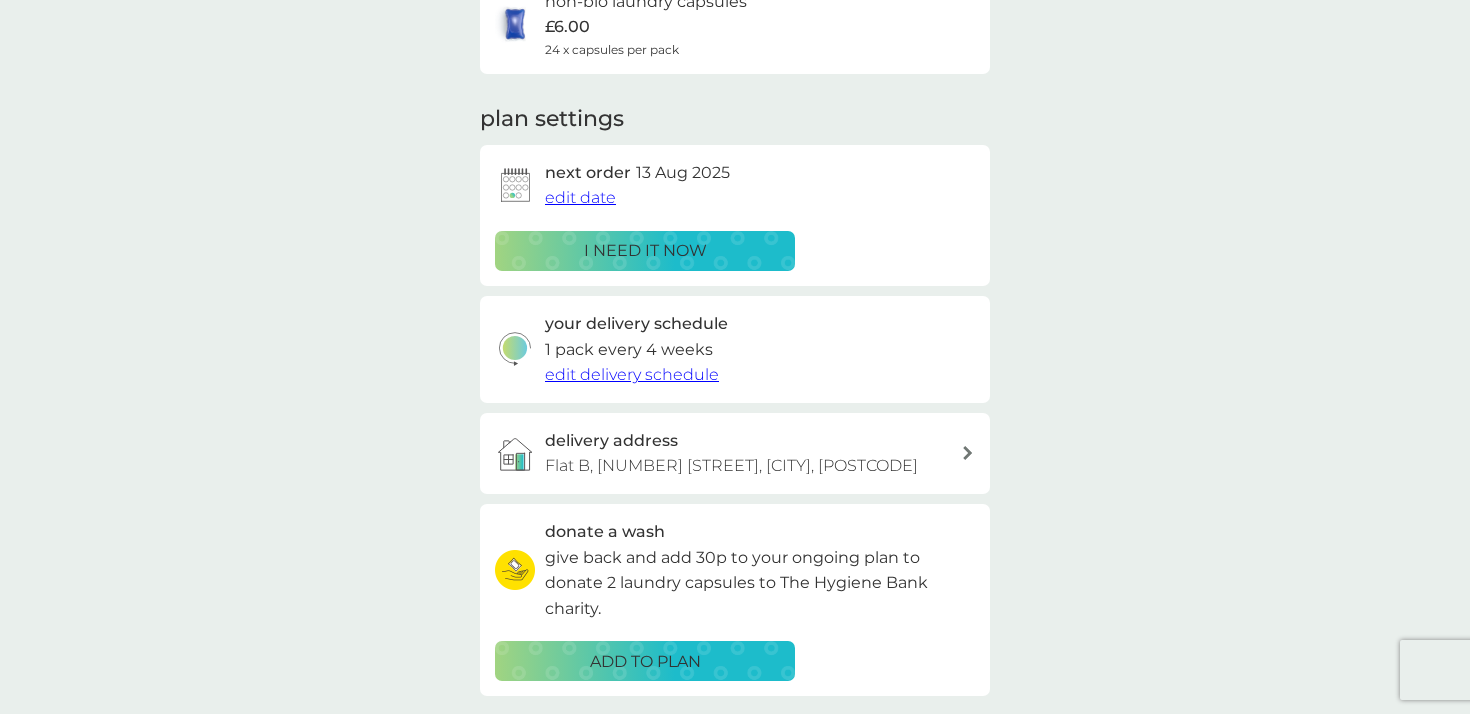 scroll, scrollTop: 194, scrollLeft: 0, axis: vertical 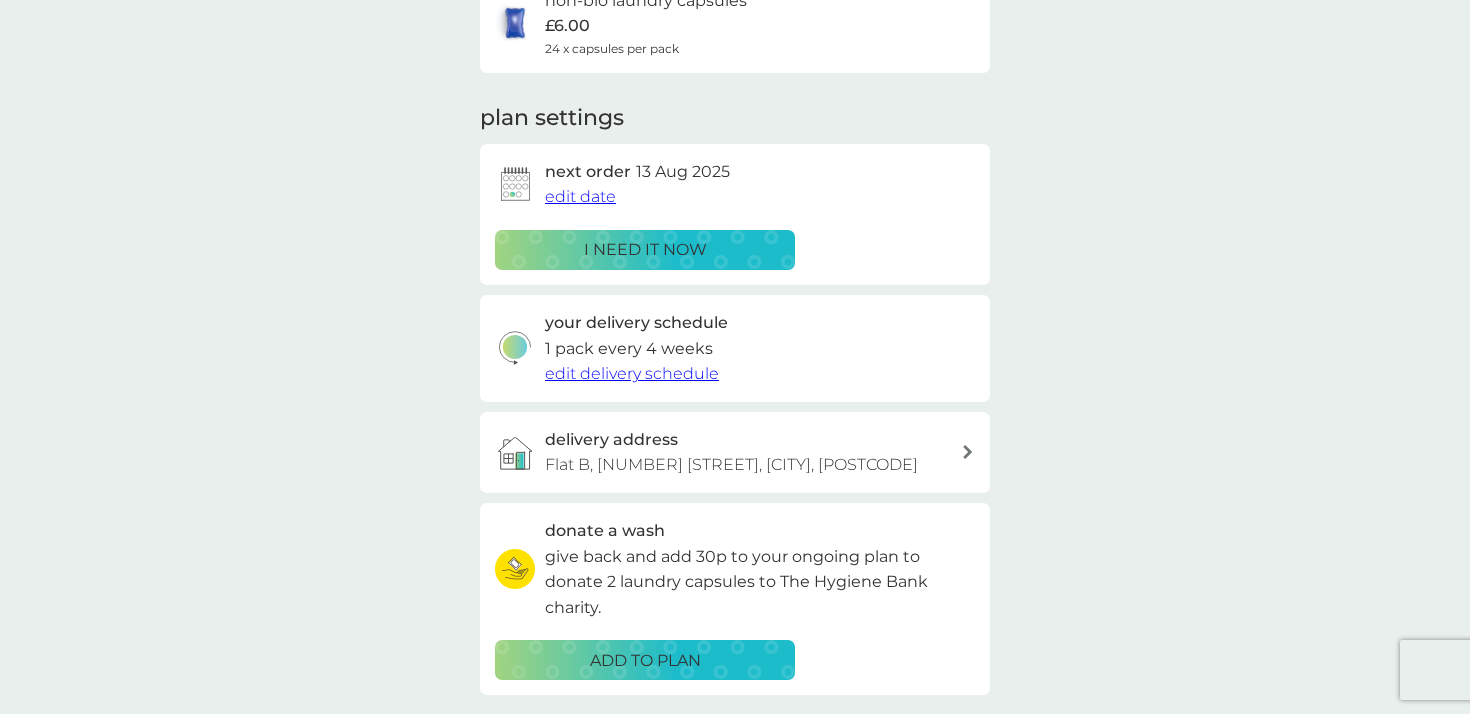 click on "edit delivery schedule" at bounding box center (632, 373) 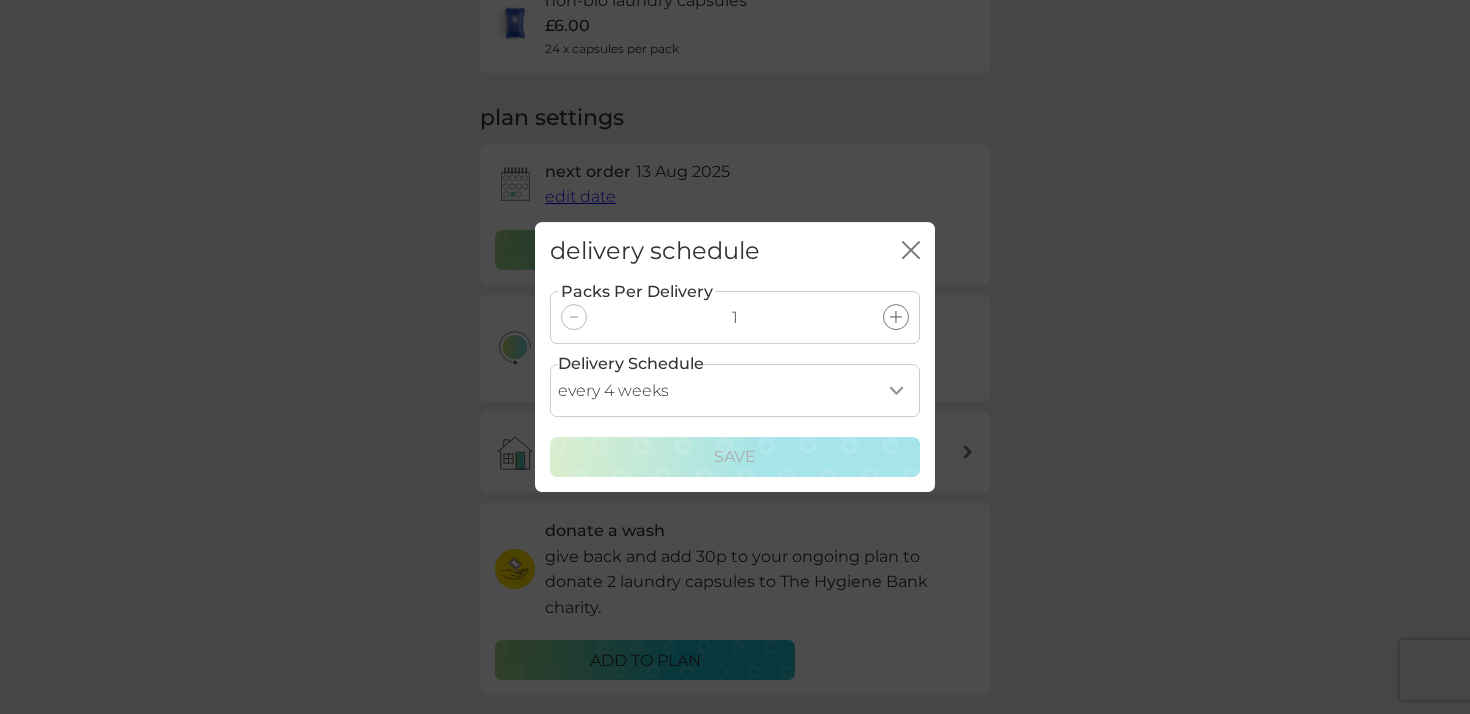 click on "every 1 week every 2 weeks every 3 weeks every 4 weeks every 5 weeks every 6 weeks every 7 weeks every 8 weeks every 9 weeks every 10 weeks every 11 weeks every 12 weeks every 13 weeks every 14 weeks every 15 weeks every 16 weeks every 17 weeks" at bounding box center (735, 390) 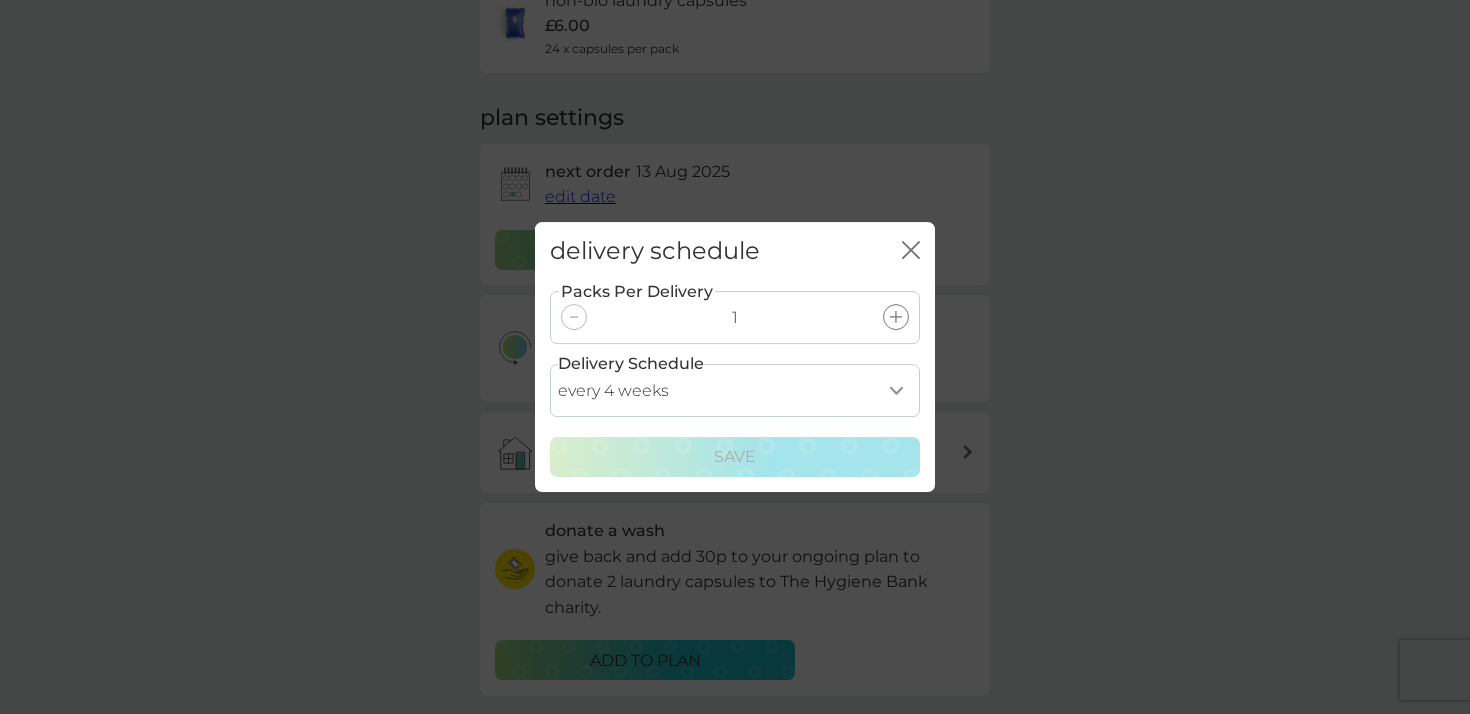 click at bounding box center (896, 317) 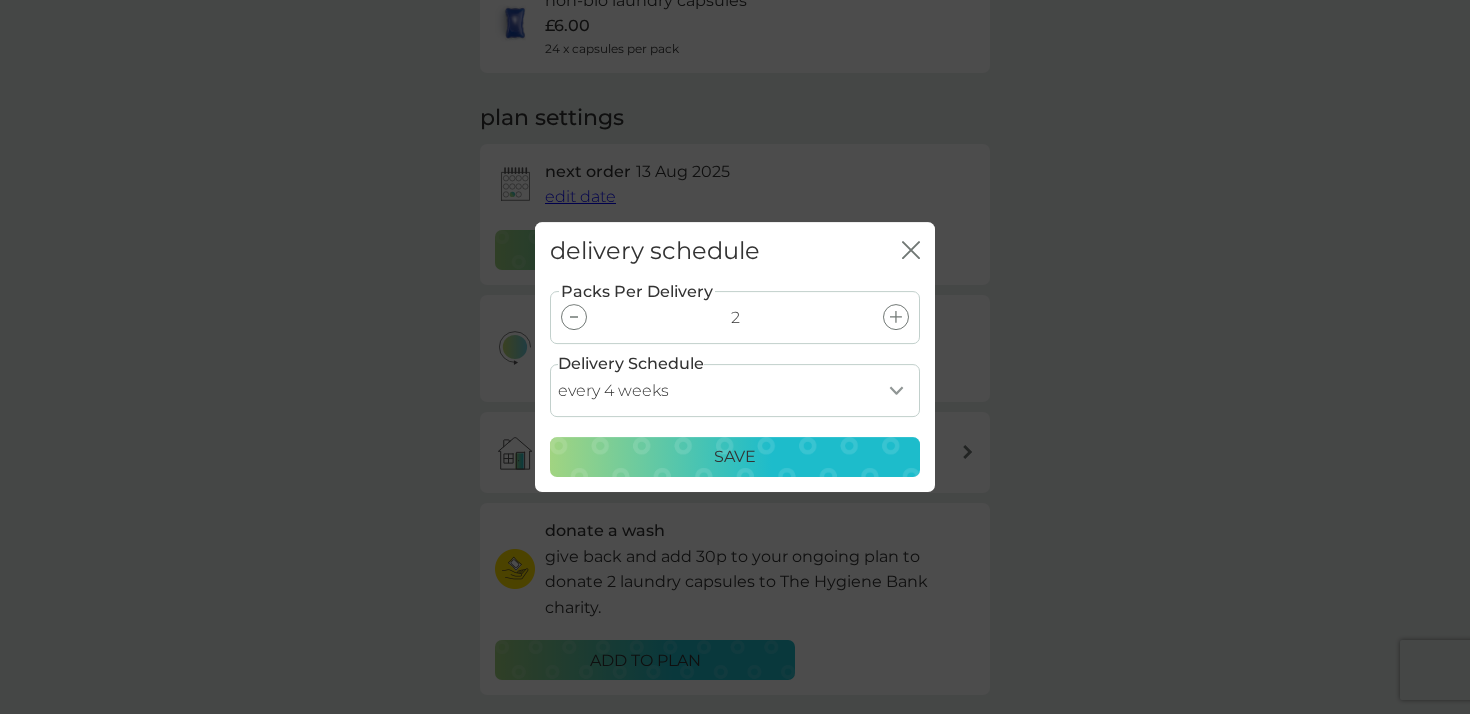 click on "Save" at bounding box center (735, 457) 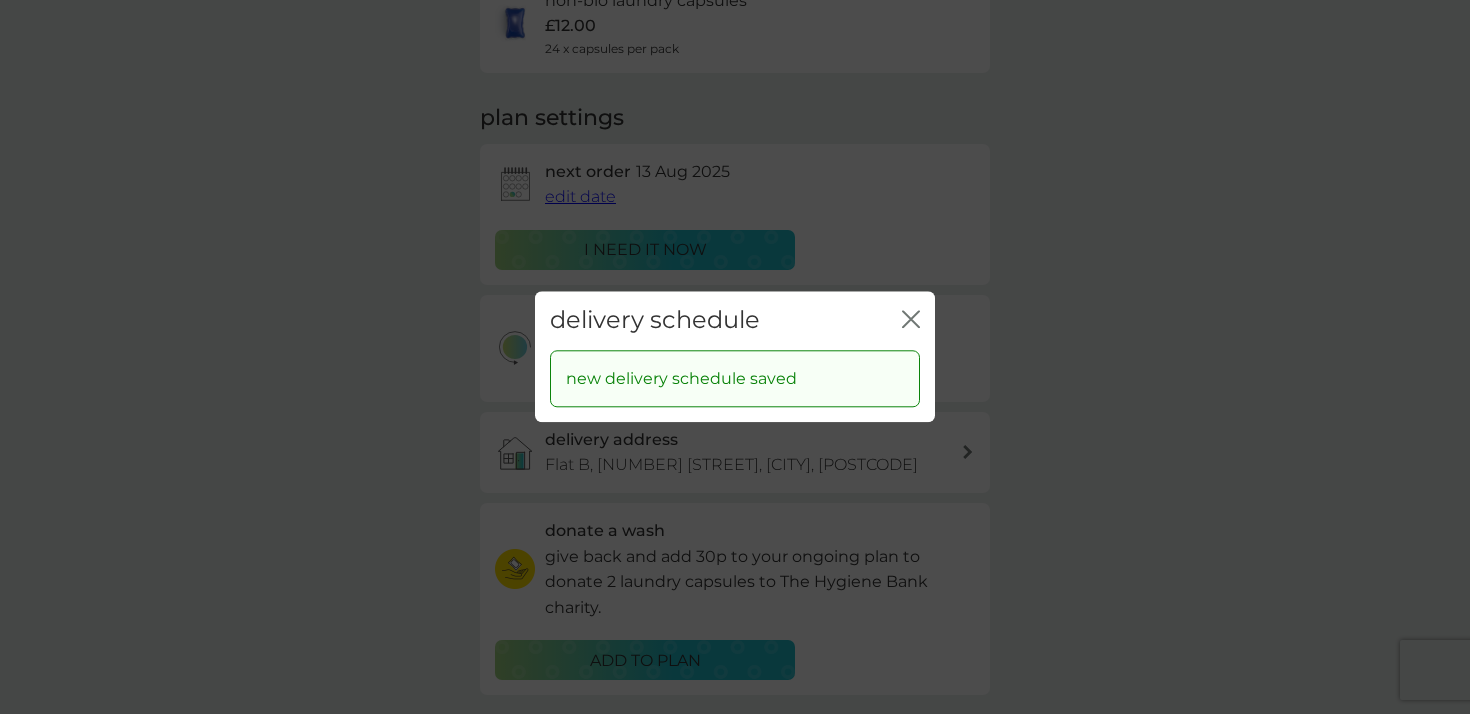 click on "close" 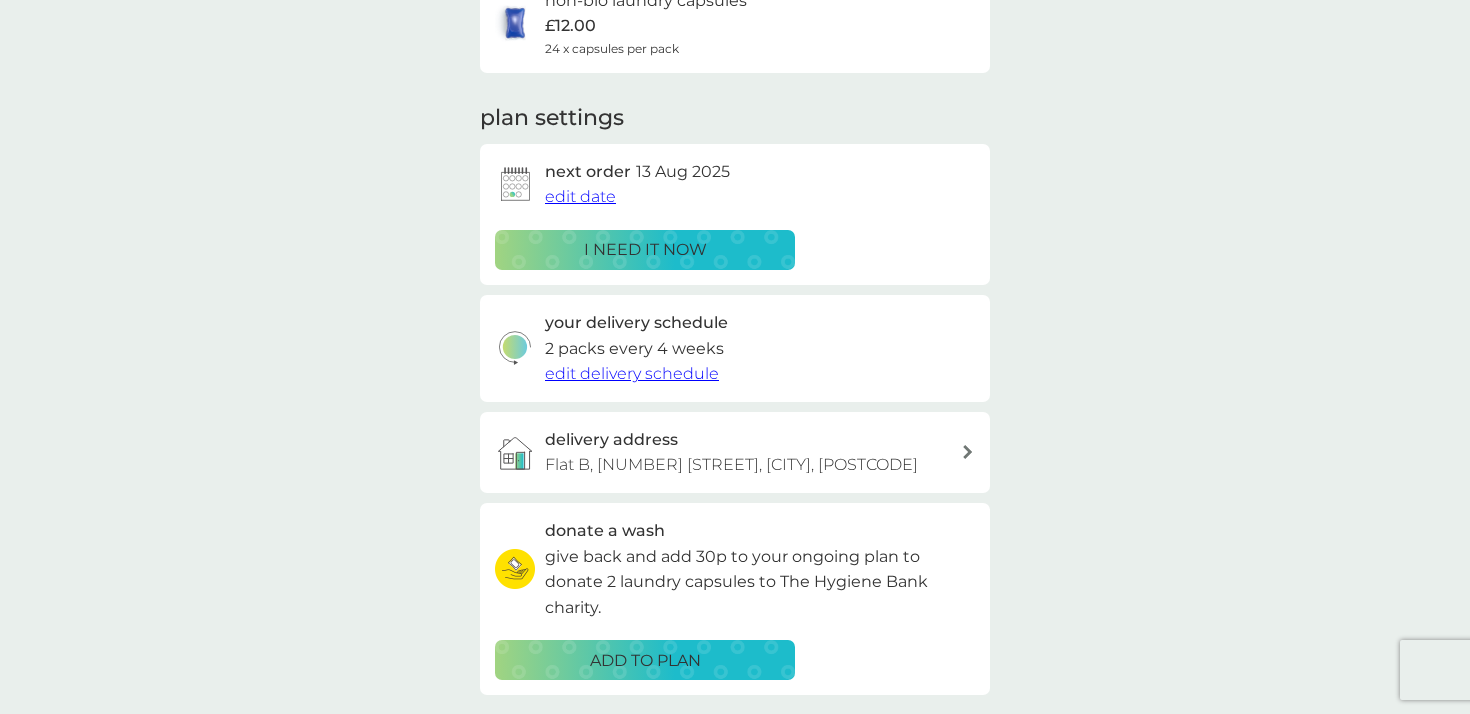 scroll, scrollTop: 0, scrollLeft: 0, axis: both 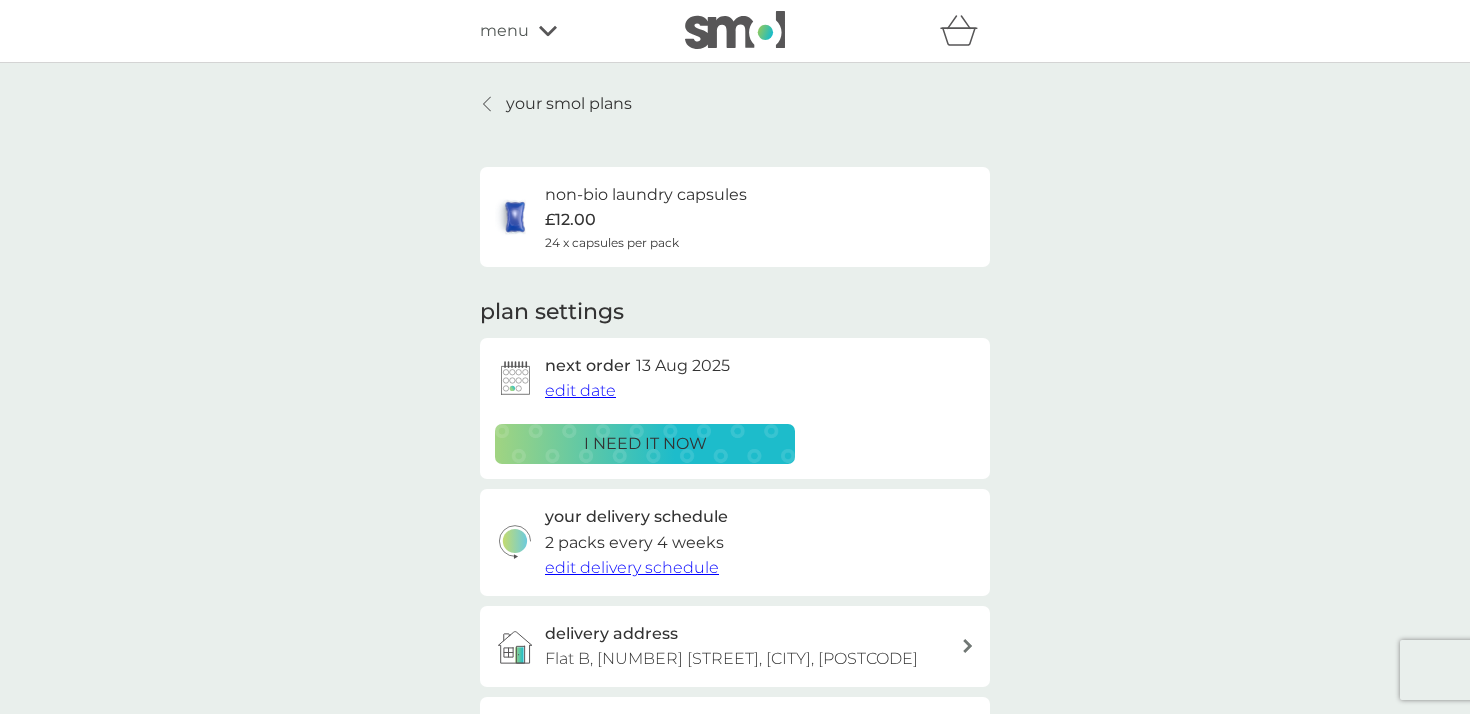 click on "24 x capsules per pack" at bounding box center [612, 242] 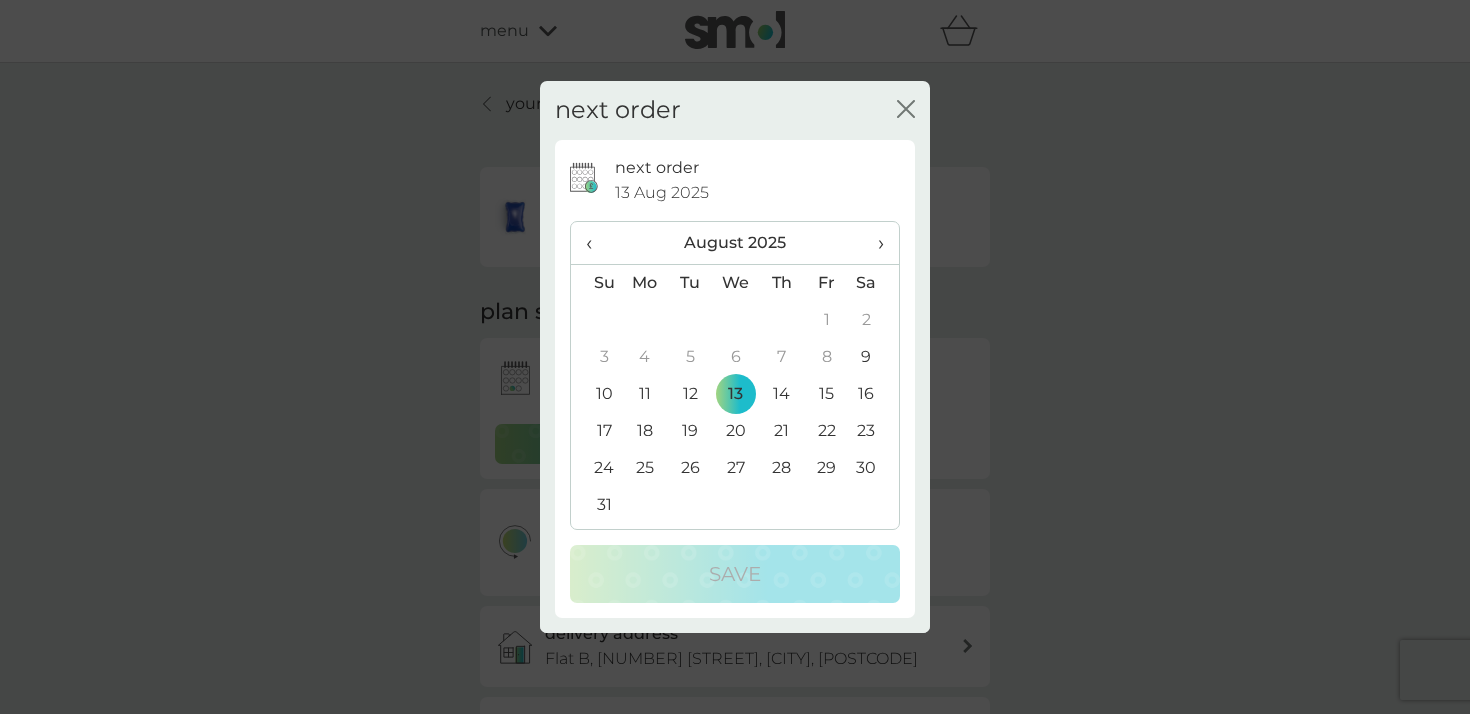 click on "9" at bounding box center [874, 357] 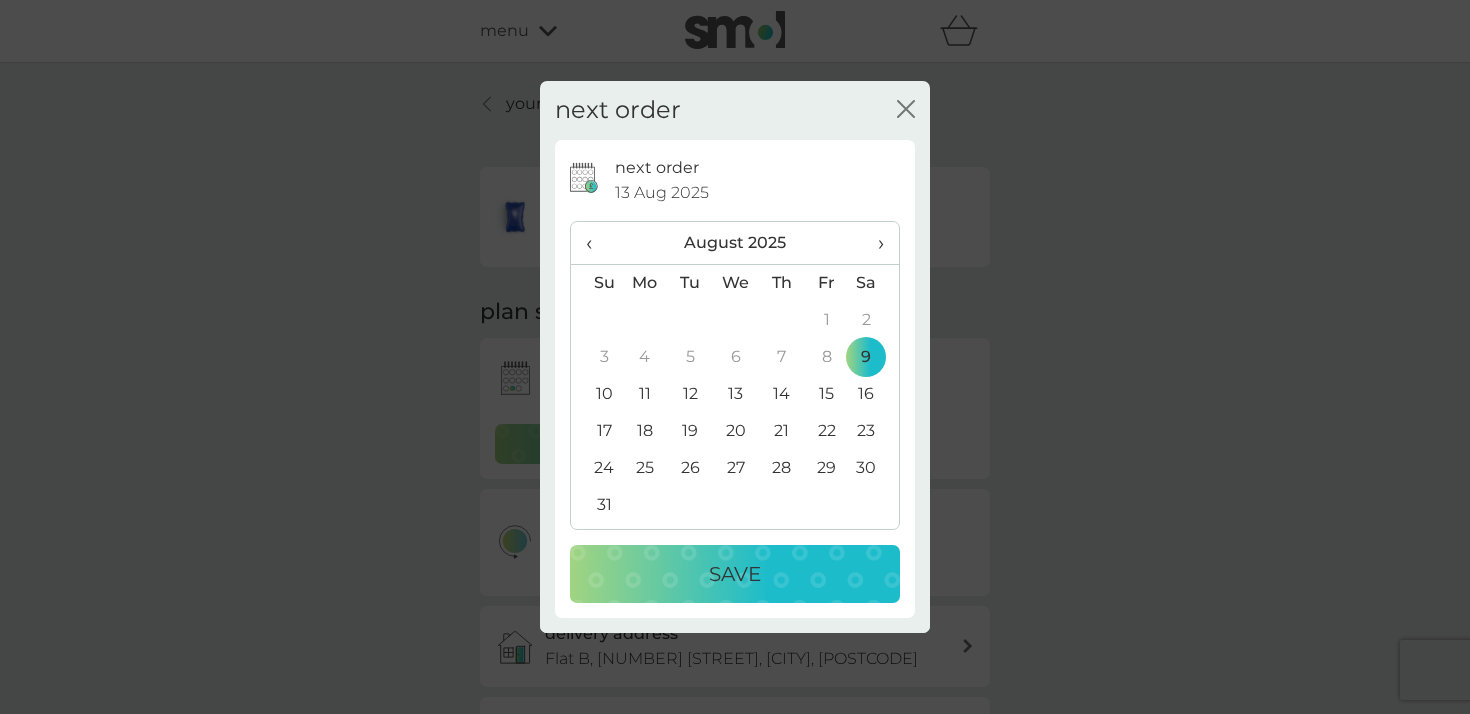 click on "Save" at bounding box center (735, 574) 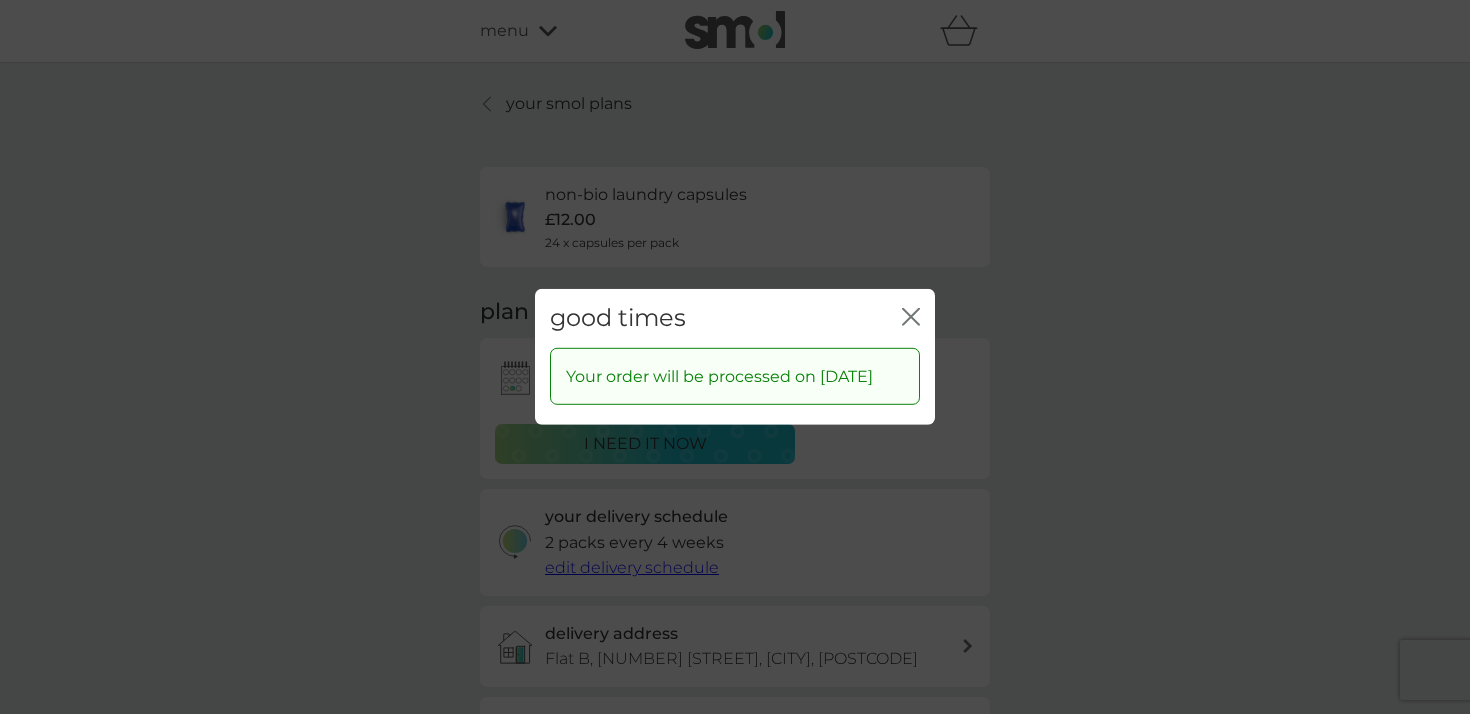 click on "good times close" at bounding box center [735, 318] 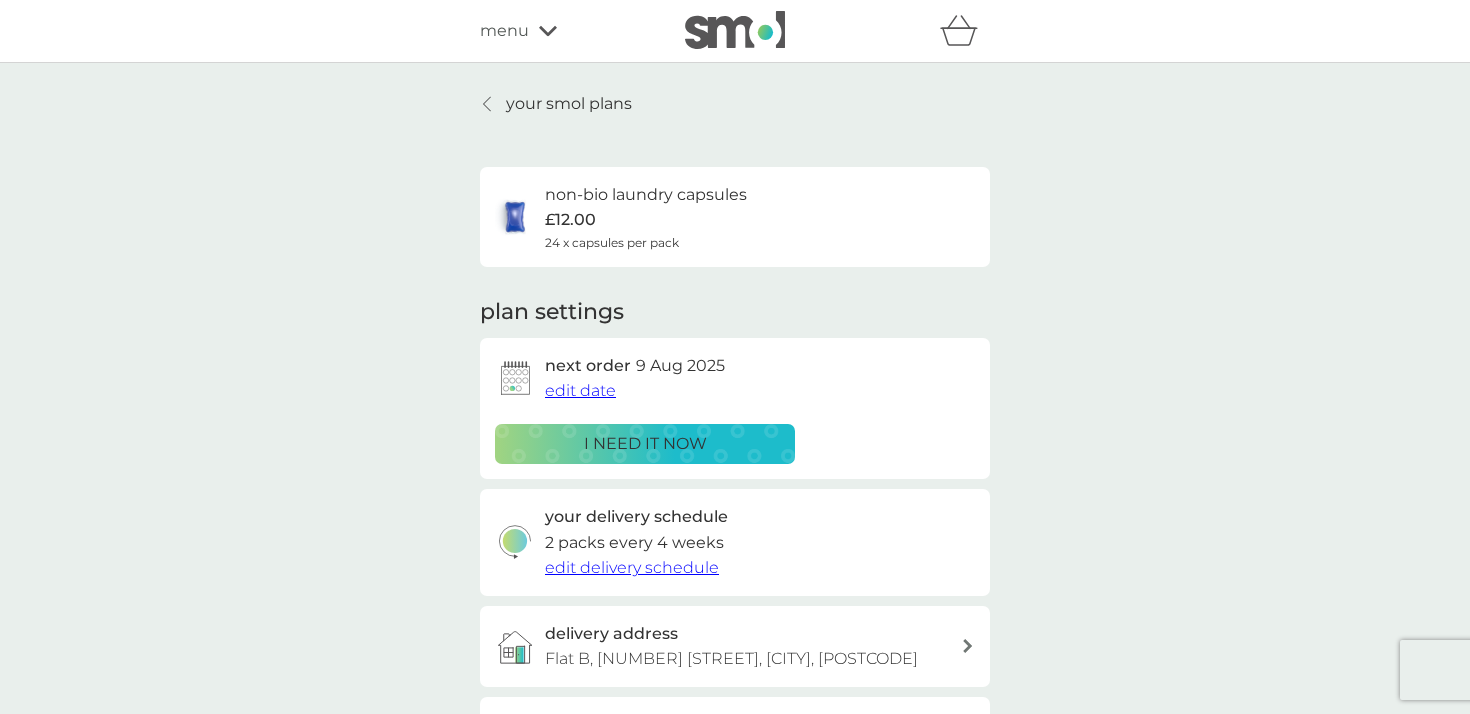 click on "edit delivery schedule" at bounding box center (632, 567) 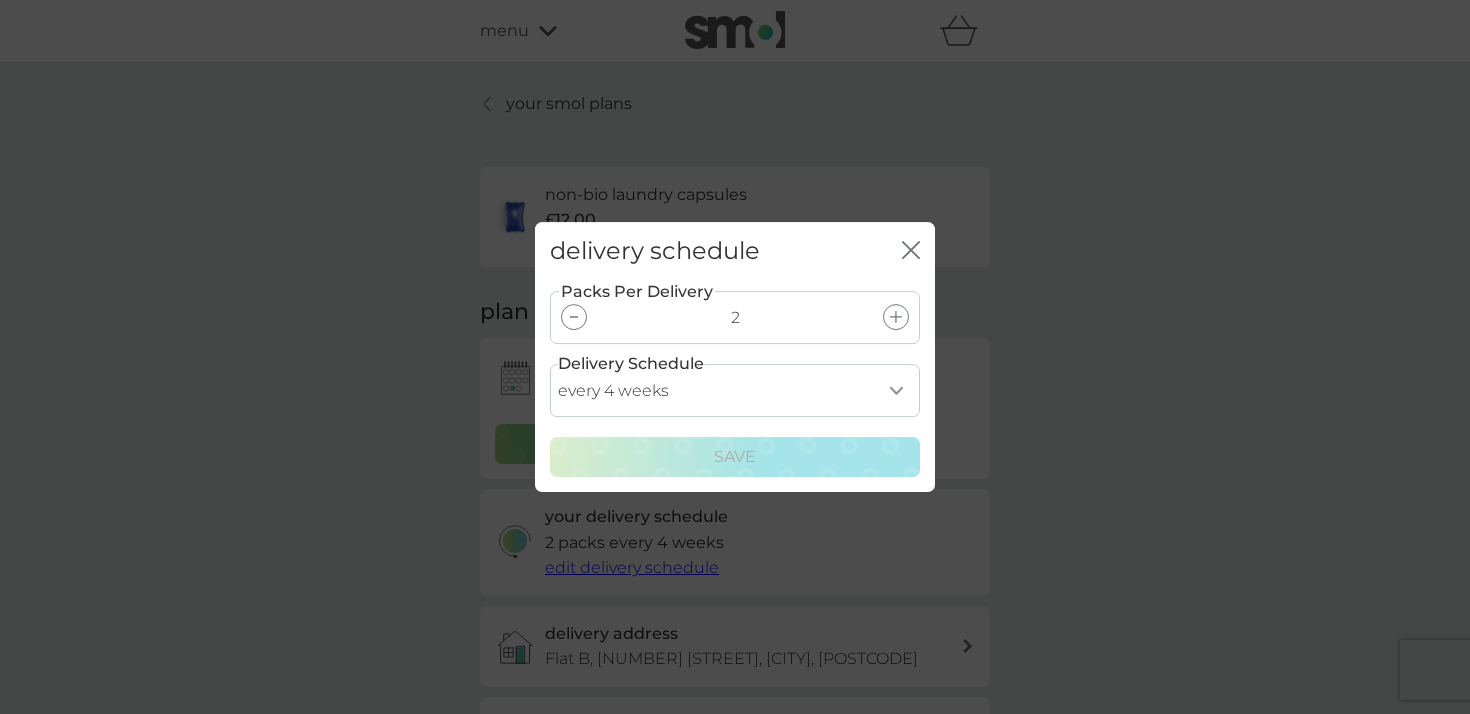 click at bounding box center [574, 317] 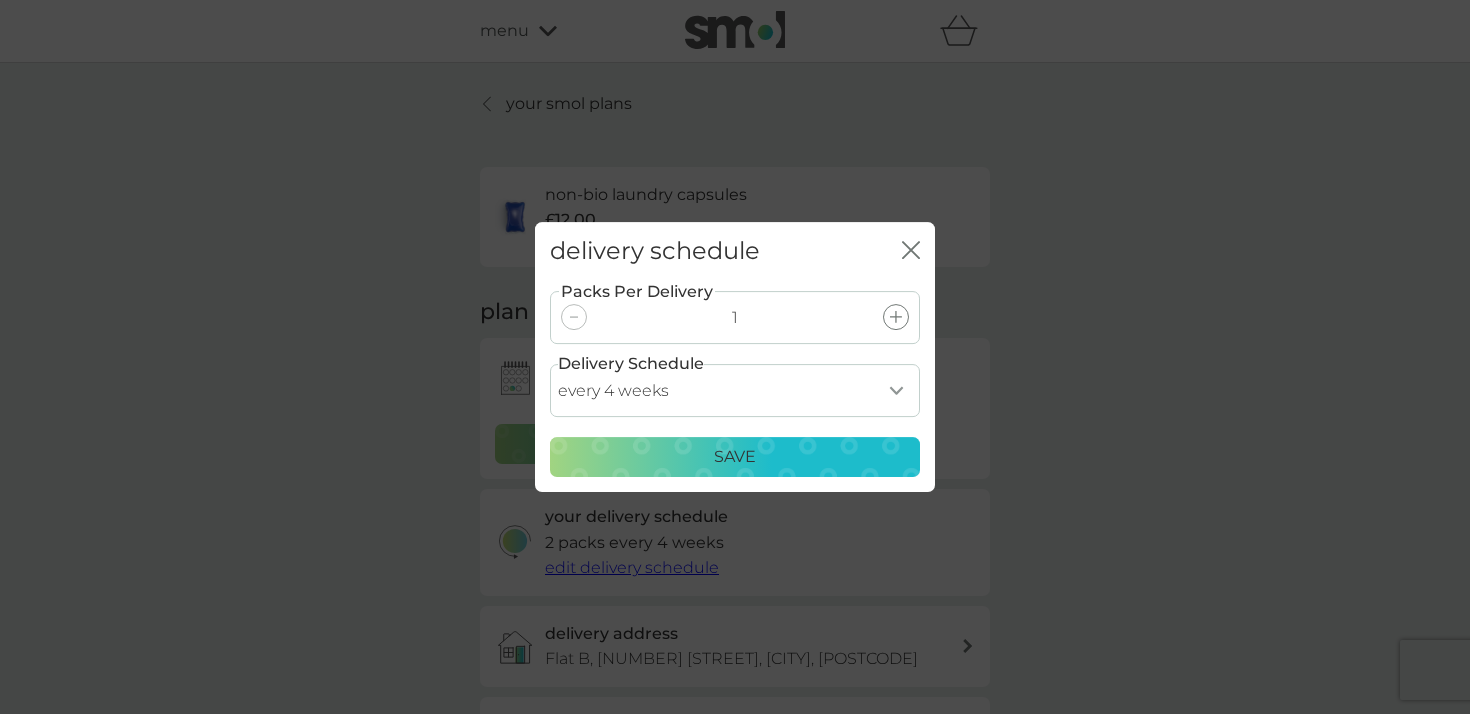 click on "Save" at bounding box center [735, 457] 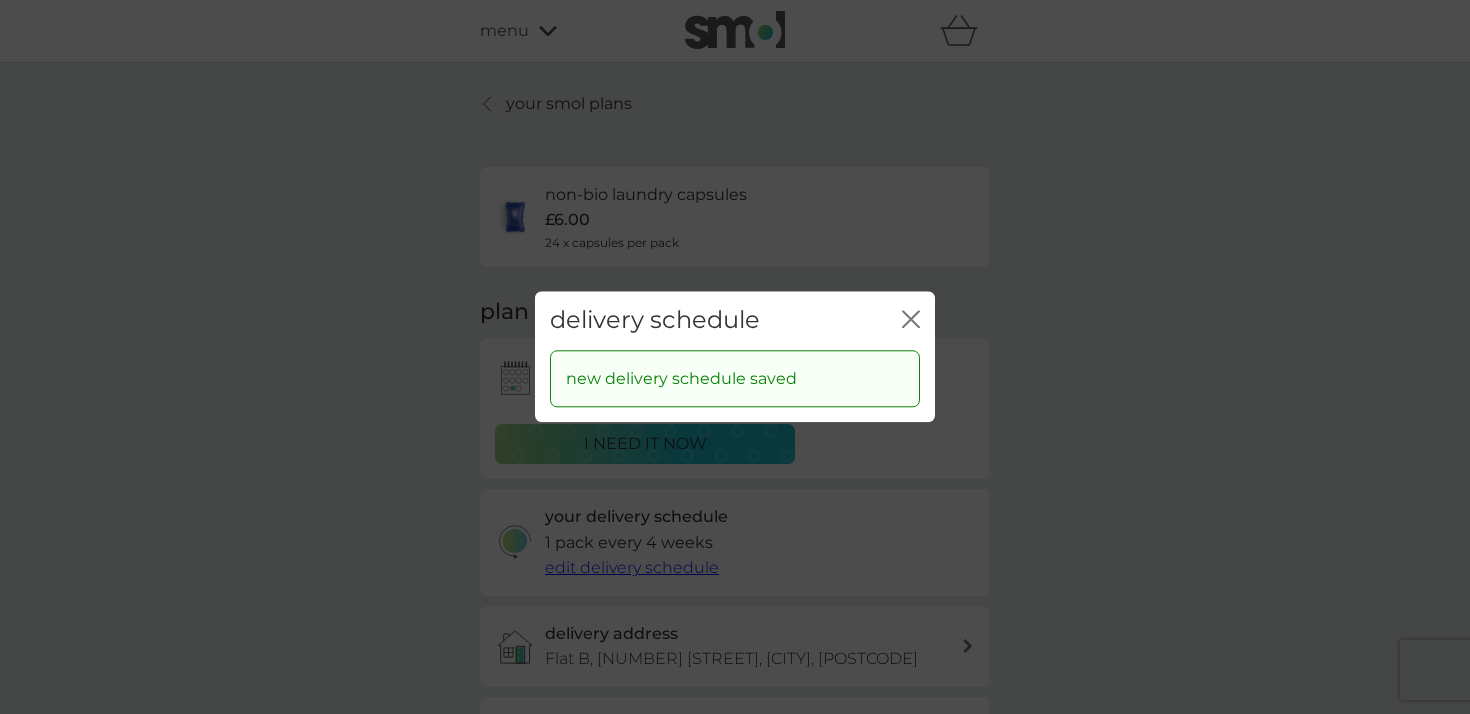 click 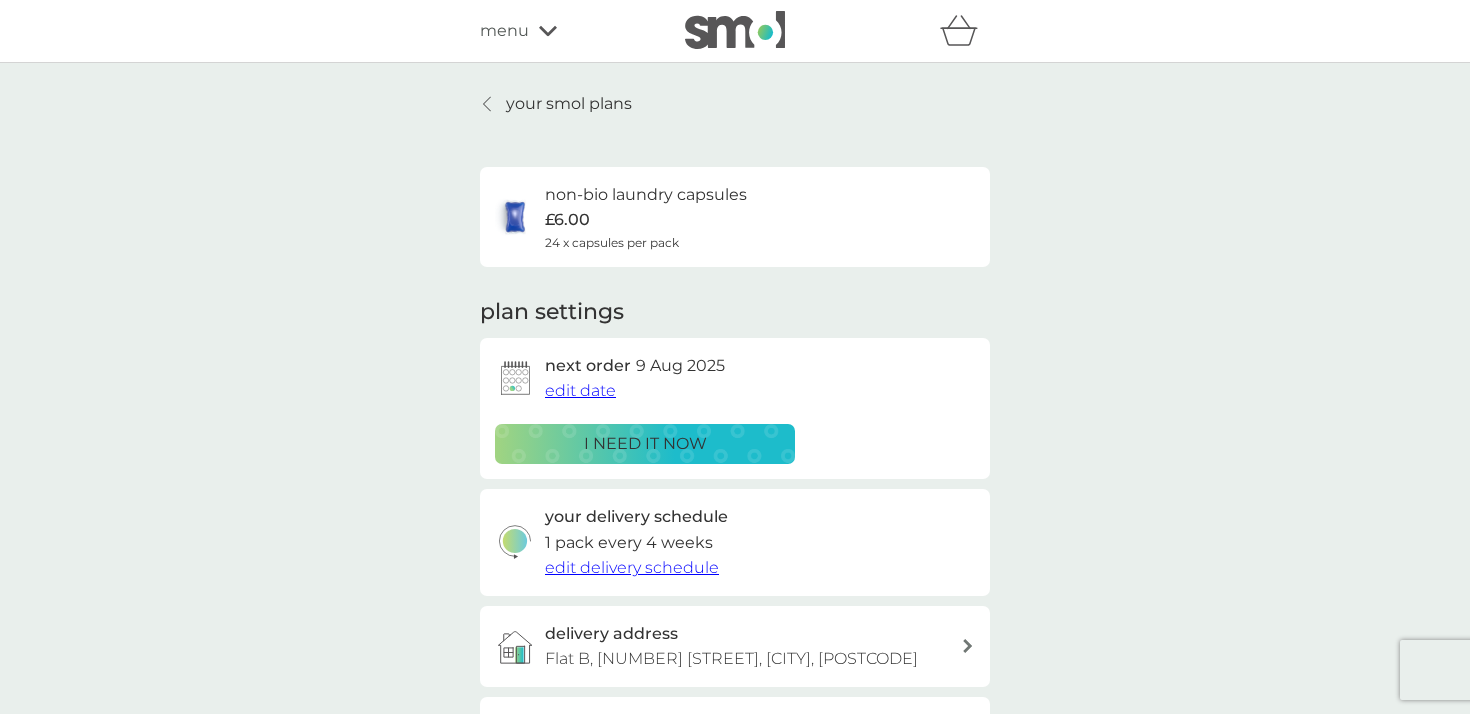 click on "non-bio laundry capsules £6.00 24 x capsules per pack" at bounding box center (646, 217) 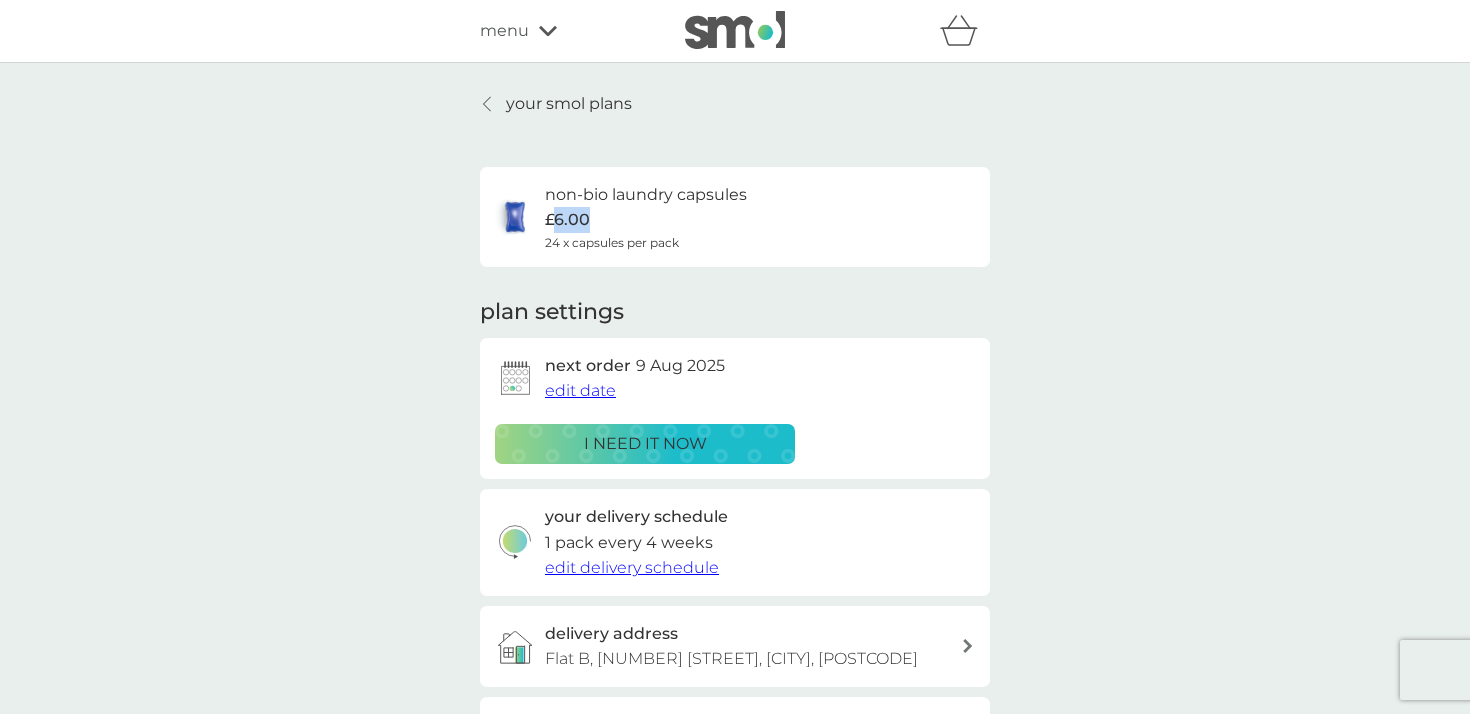 click on "£6.00" at bounding box center (567, 220) 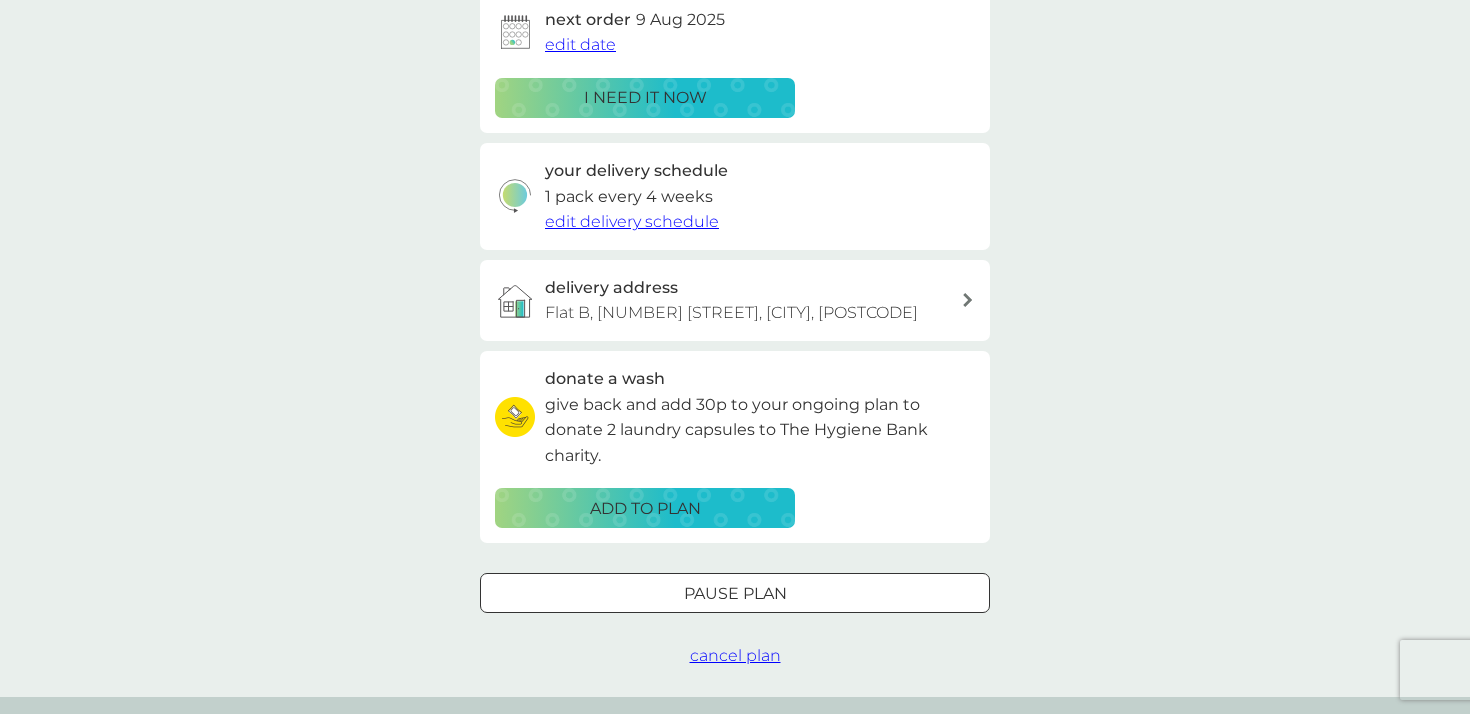 scroll, scrollTop: 348, scrollLeft: 0, axis: vertical 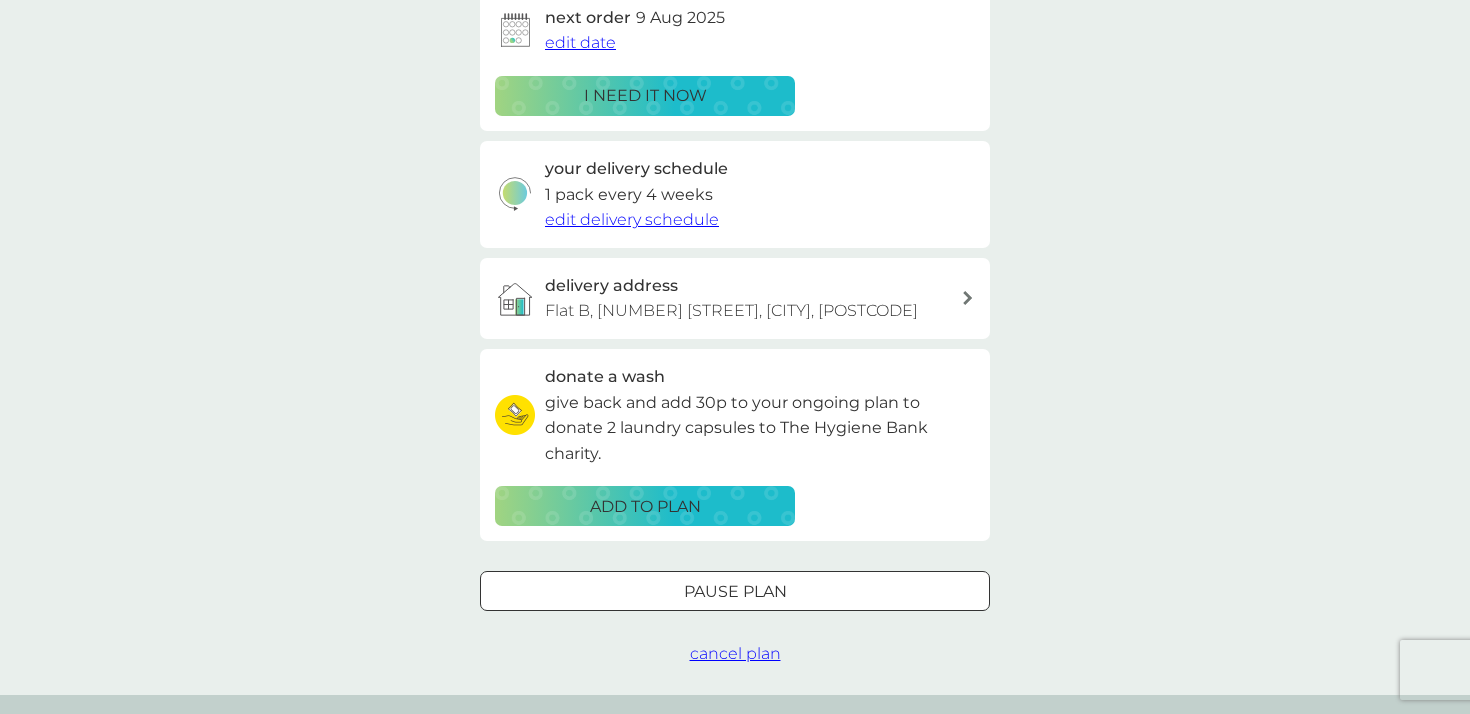 click on "cancel plan" at bounding box center [735, 653] 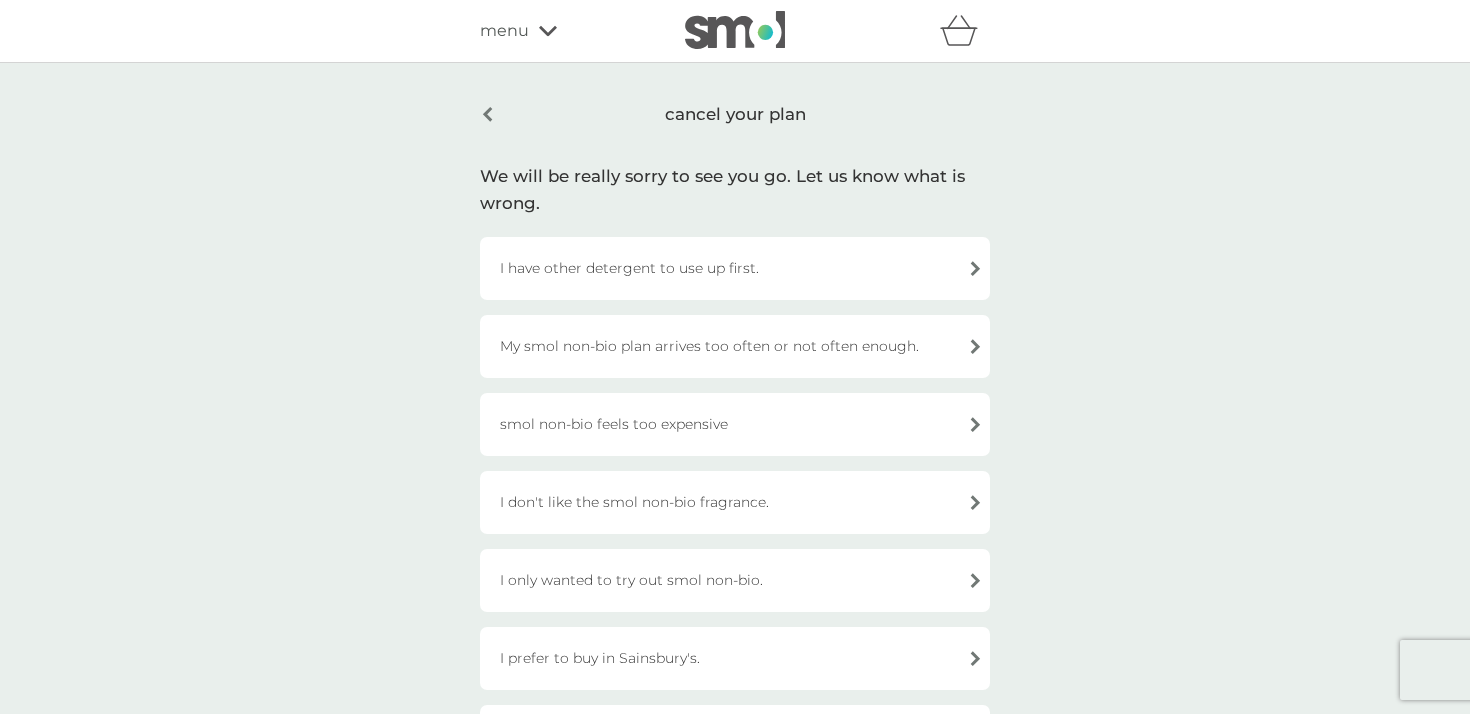 click on "I have other detergent to use up first." at bounding box center [735, 268] 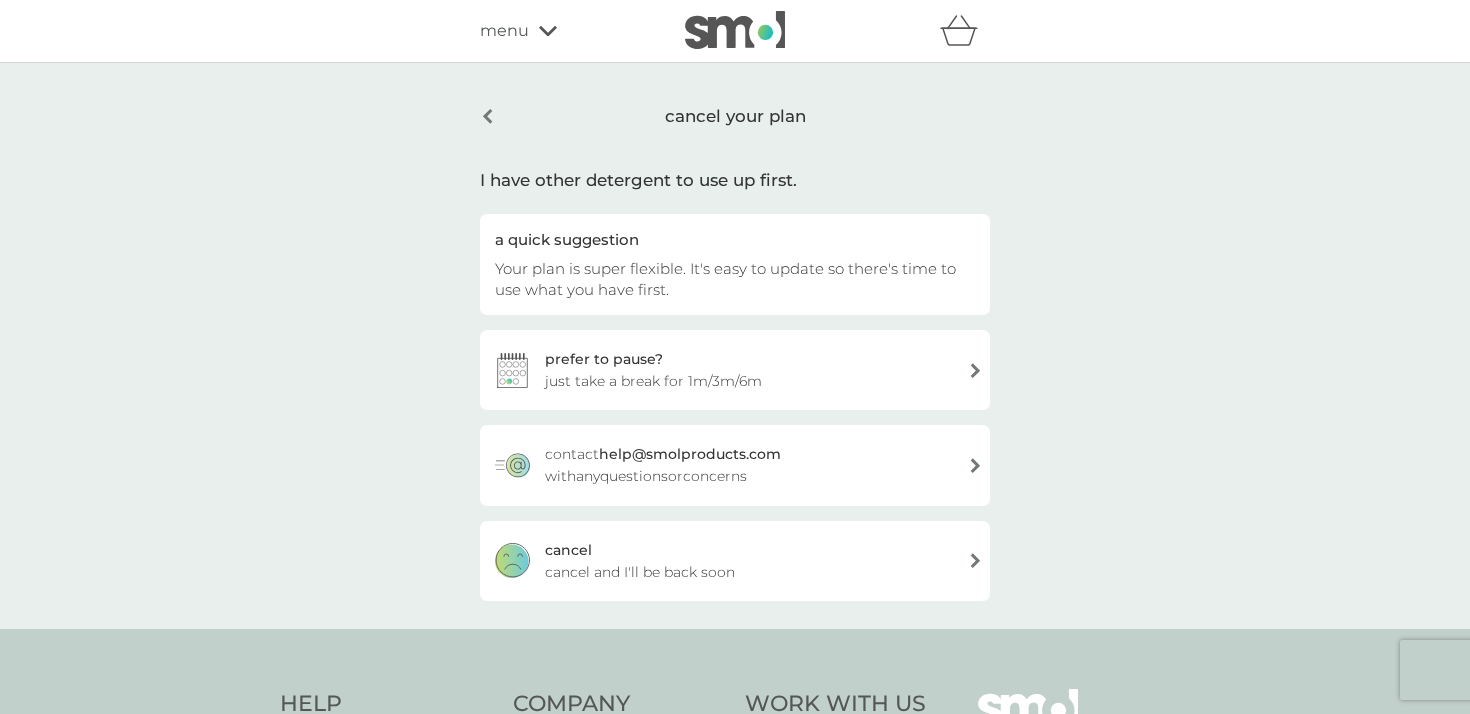 click on "cancel cancel and I'll be back soon" at bounding box center [735, 561] 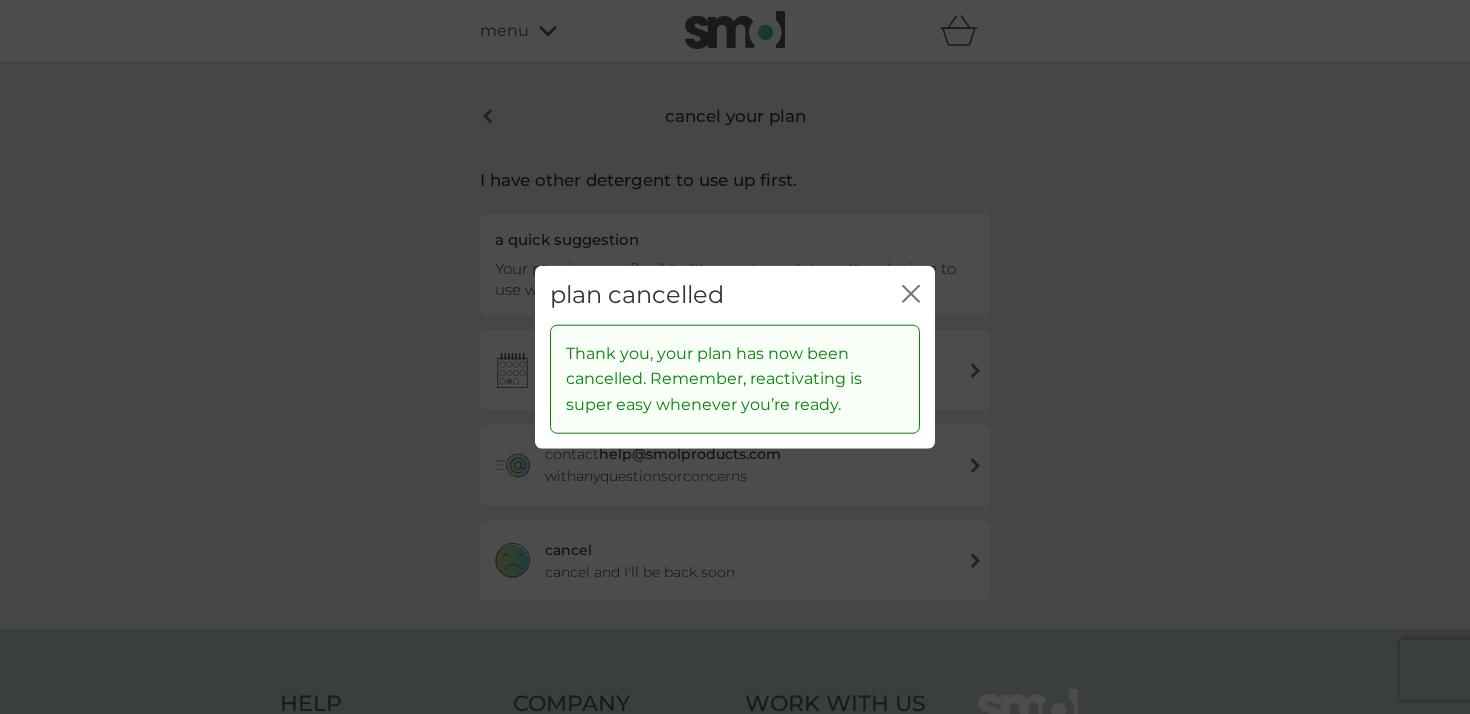 click on "close" 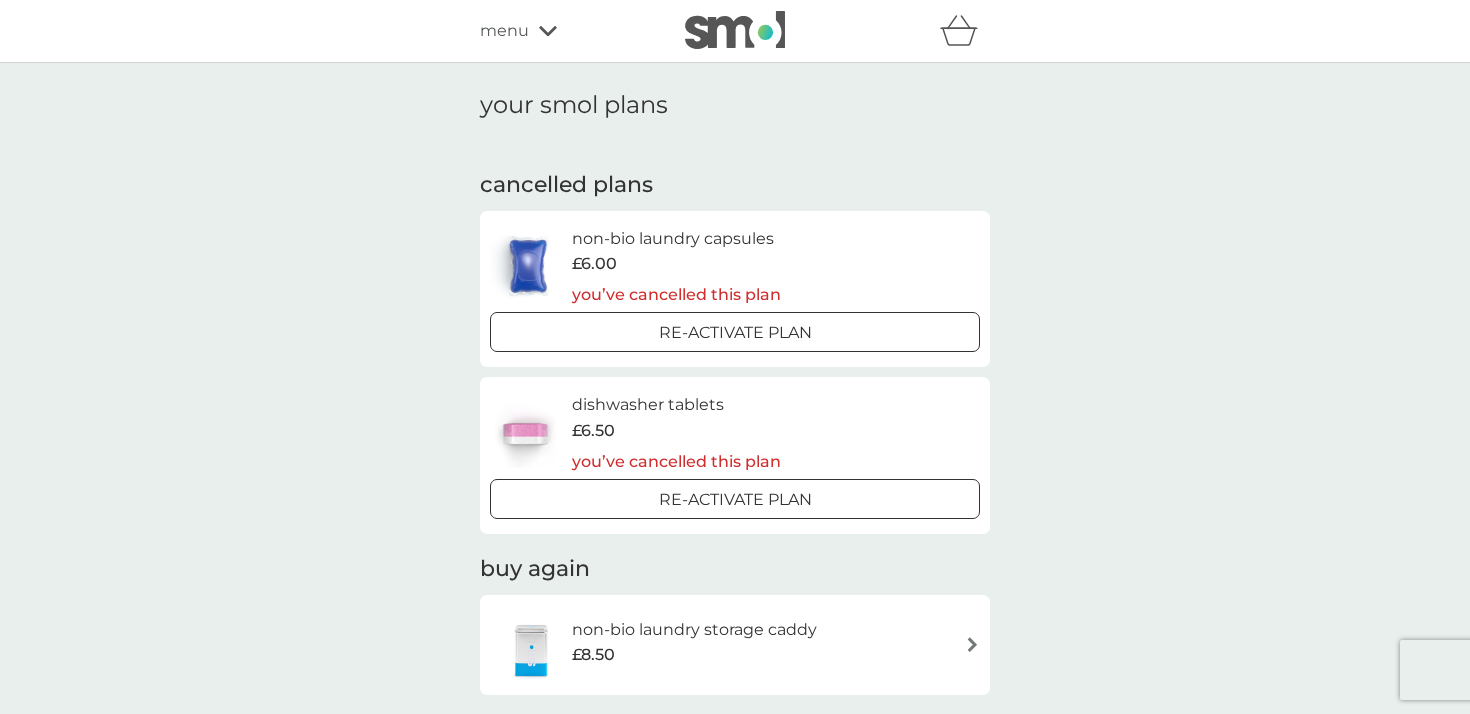 click on "Re-activate Plan" at bounding box center (735, 332) 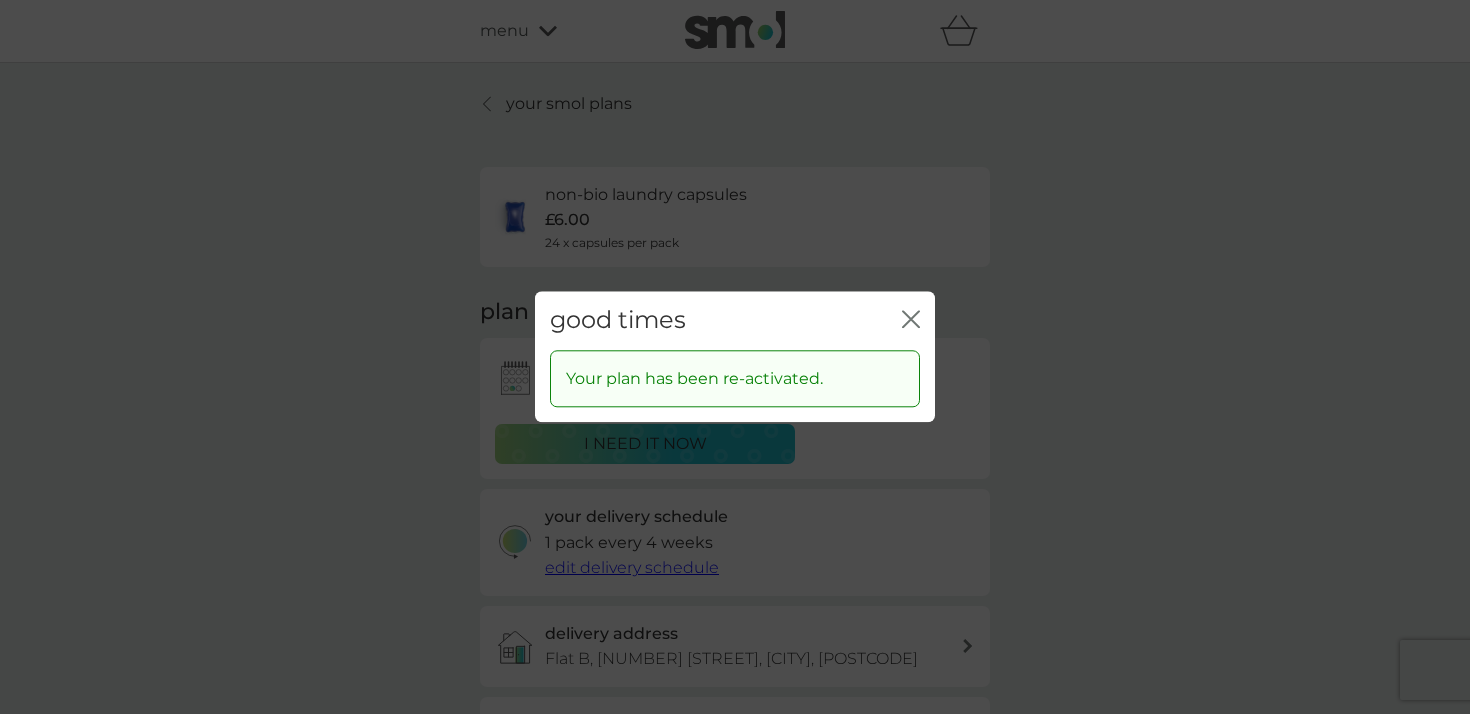click 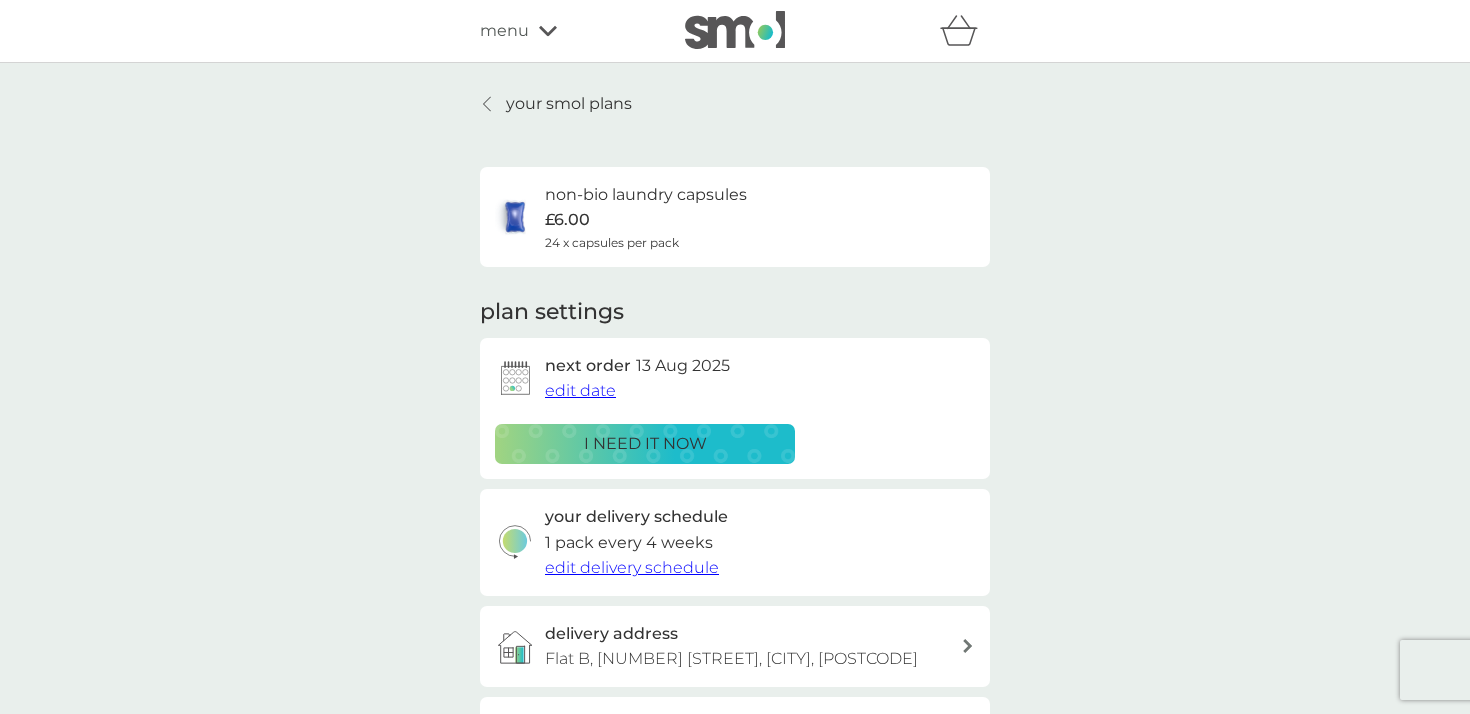 click on "i need it now" at bounding box center [645, 444] 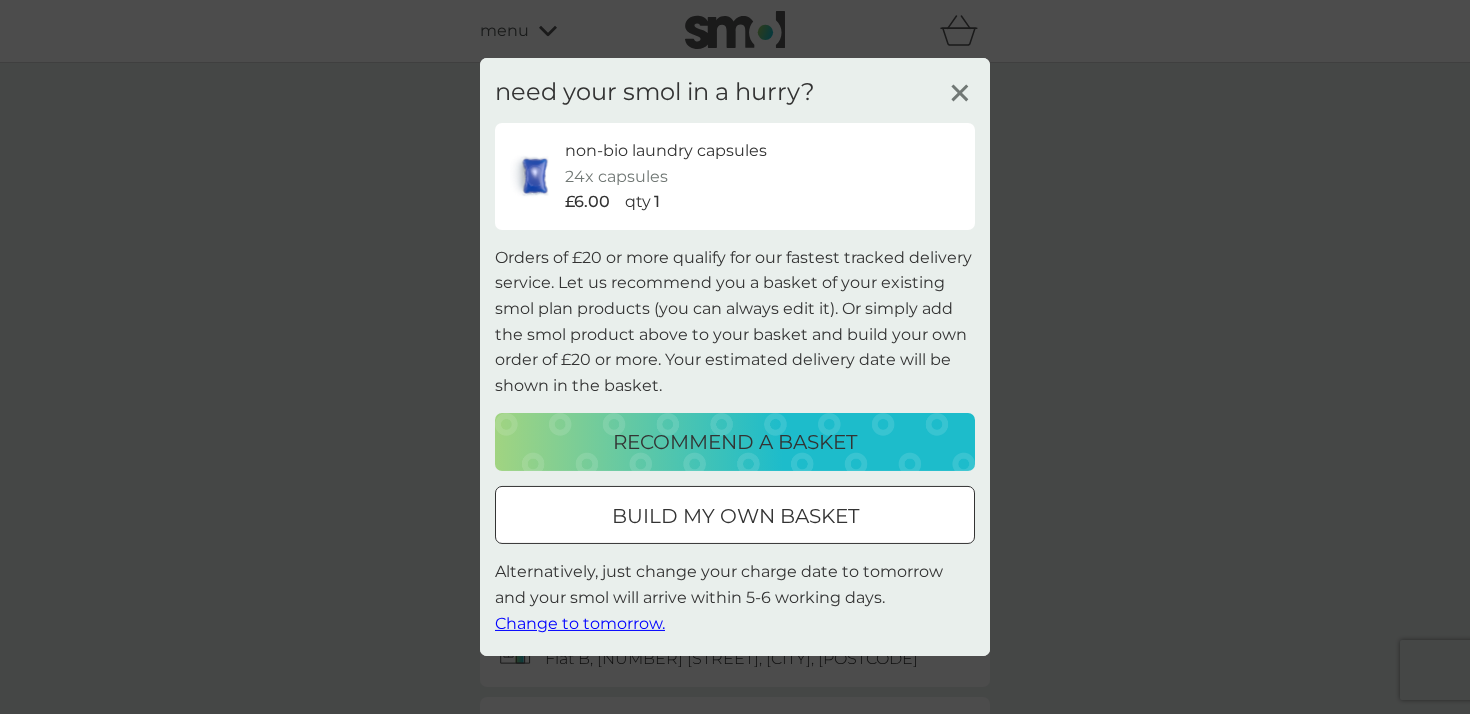 click 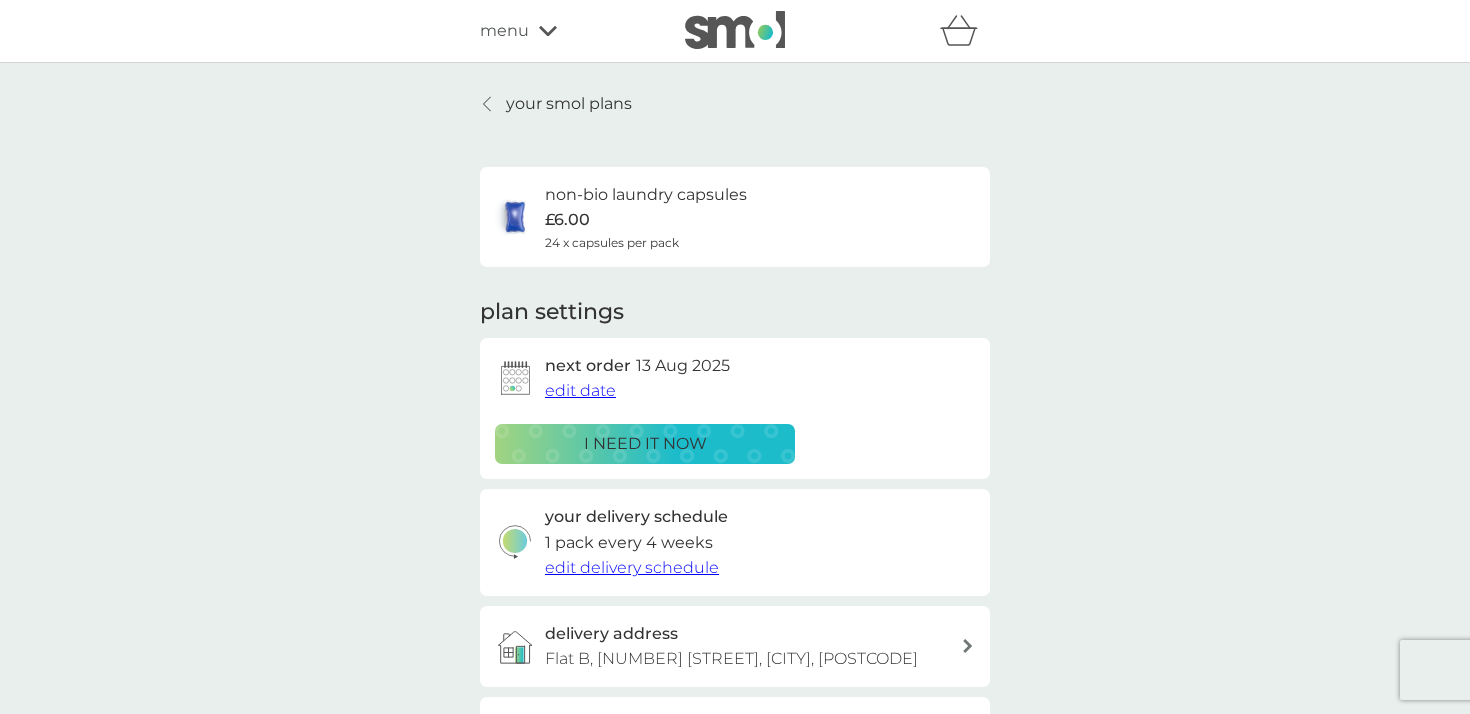 click on "edit delivery schedule" at bounding box center [632, 567] 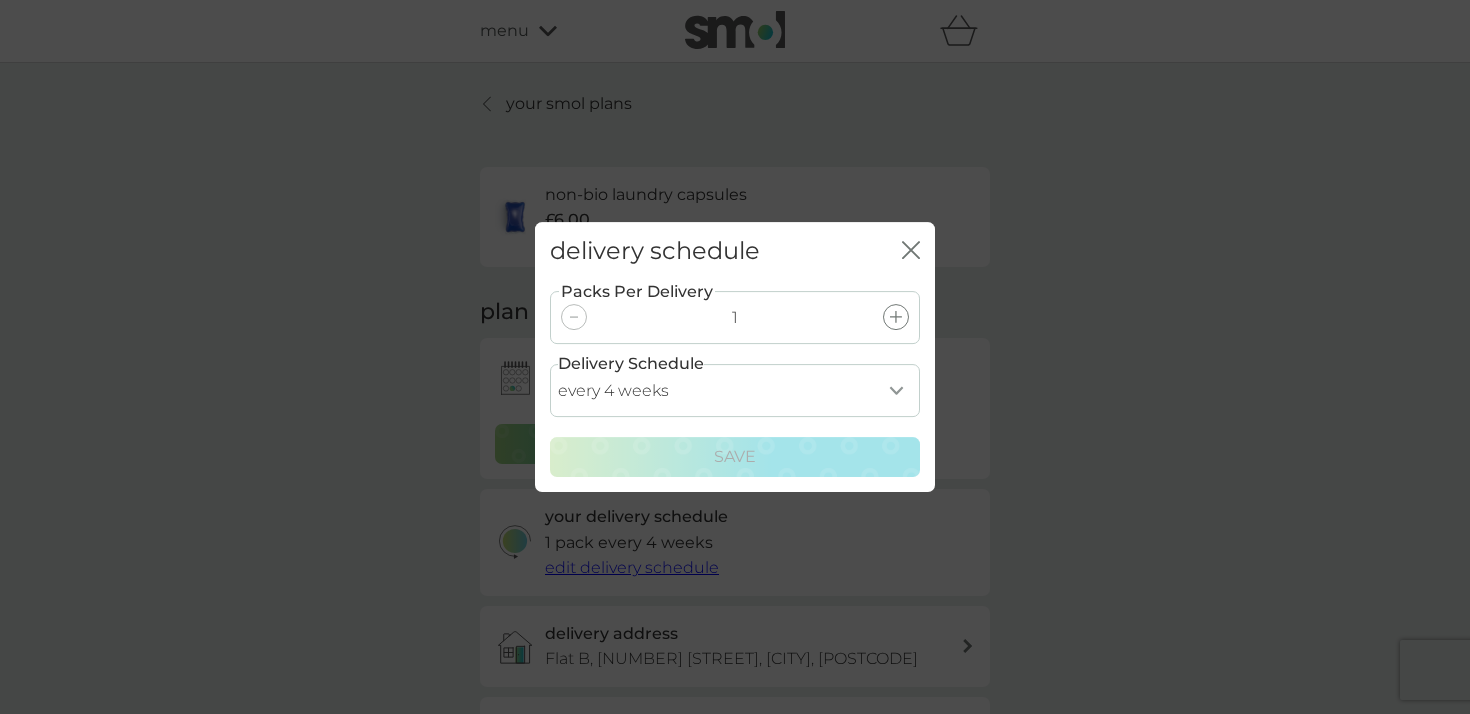 click on "every 1 week every 2 weeks every 3 weeks every 4 weeks every 5 weeks every 6 weeks every 7 weeks every 8 weeks every 9 weeks every 10 weeks every 11 weeks every 12 weeks every 13 weeks every 14 weeks every 15 weeks every 16 weeks every 17 weeks" at bounding box center [735, 390] 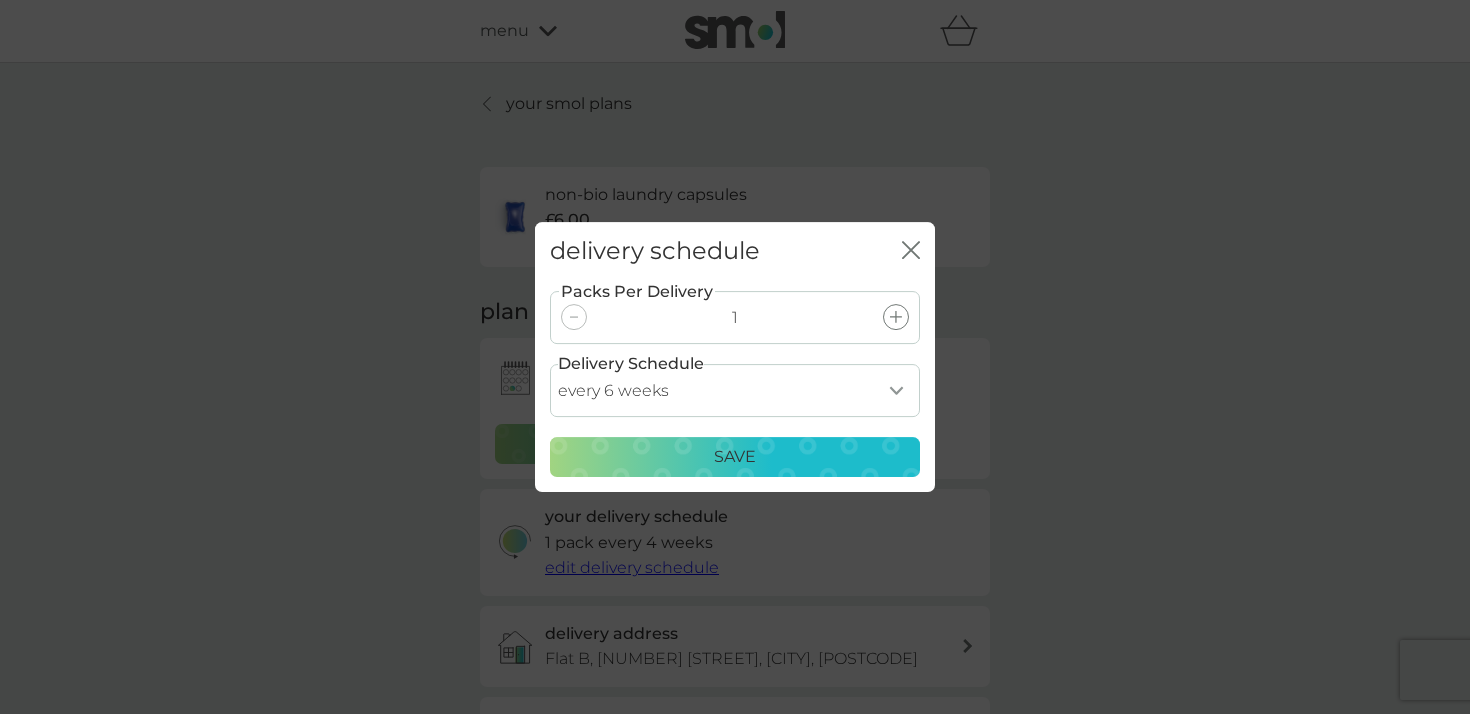 click 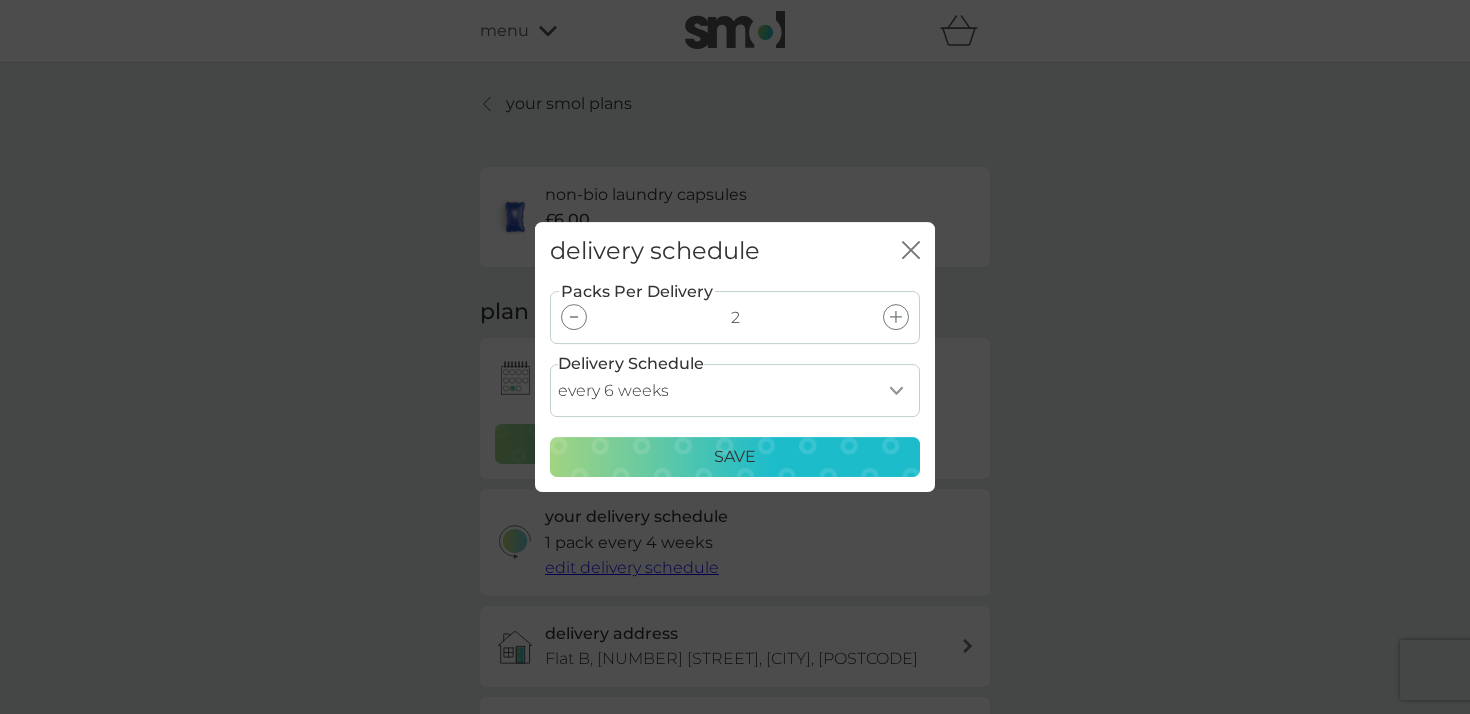click on "Save" at bounding box center (735, 457) 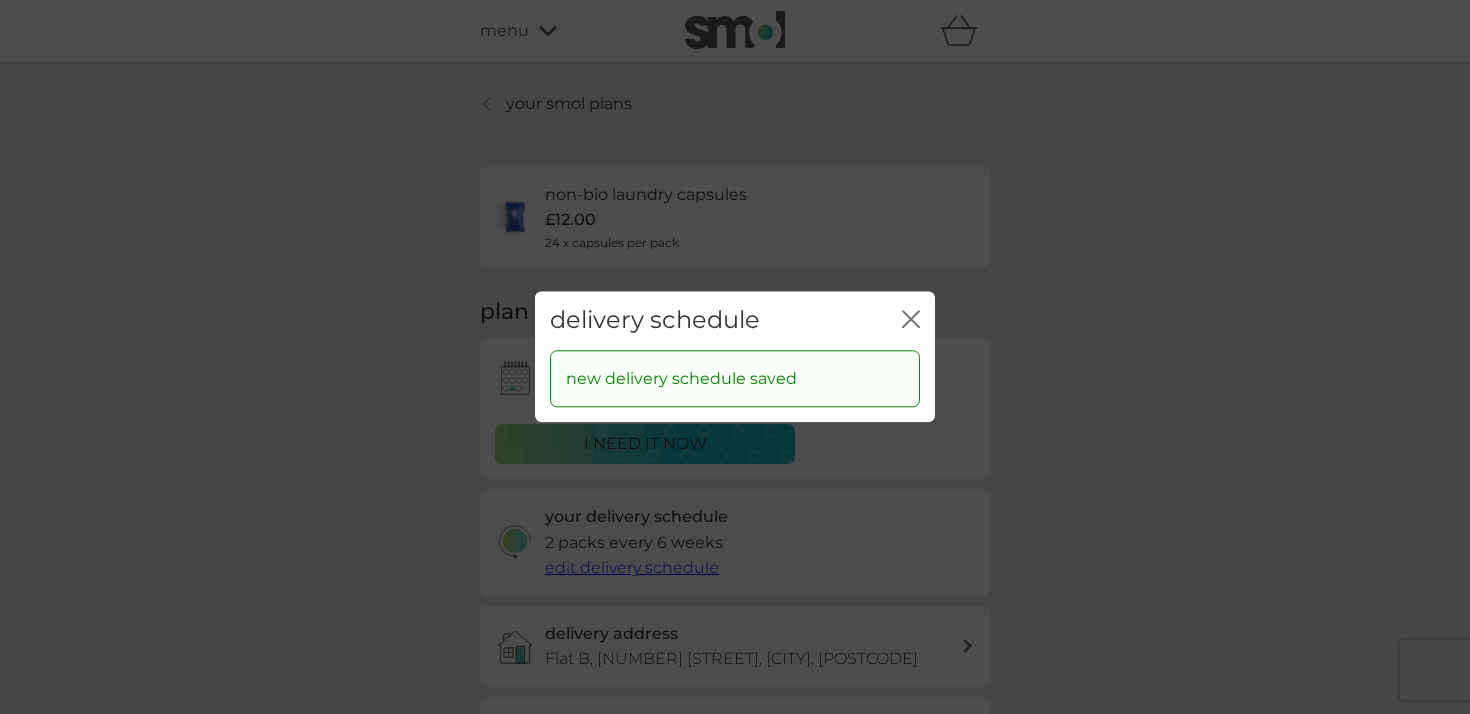 click 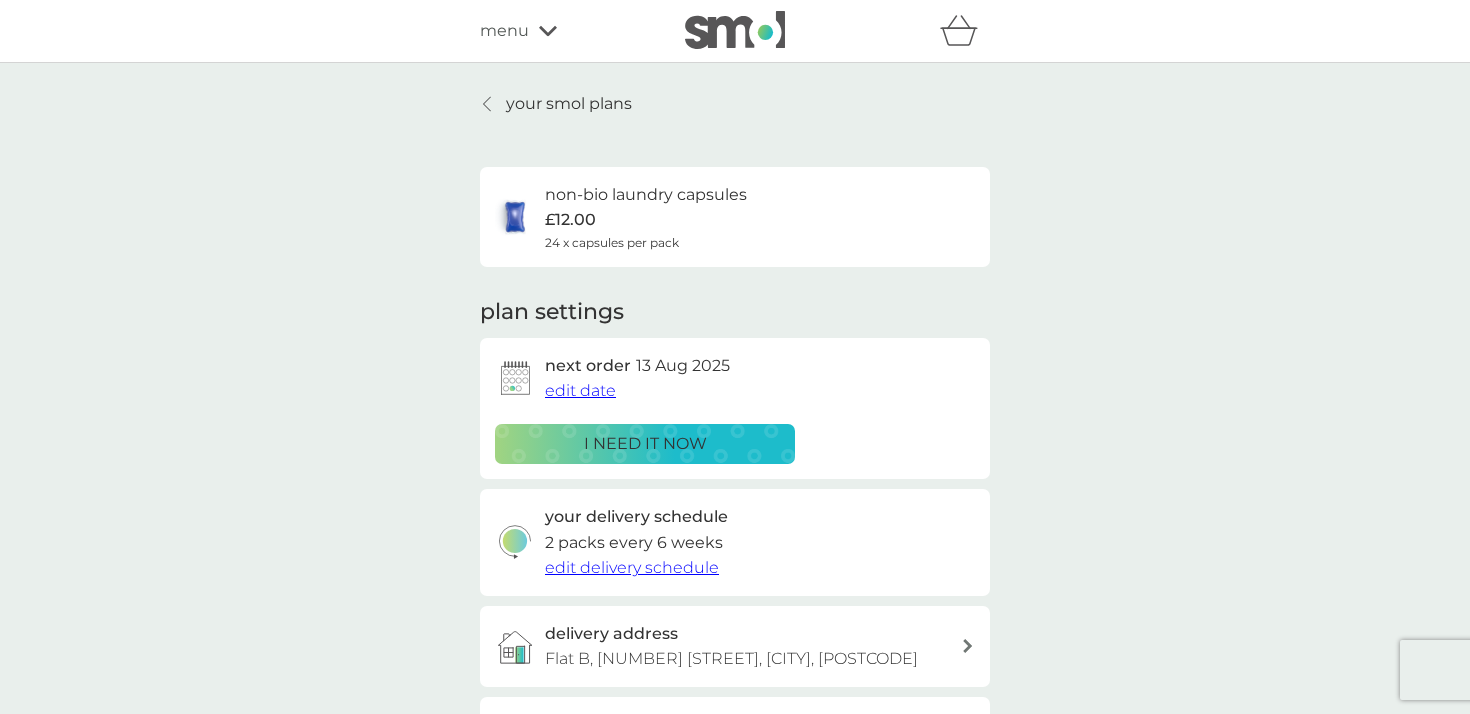 click on "edit date" at bounding box center [580, 390] 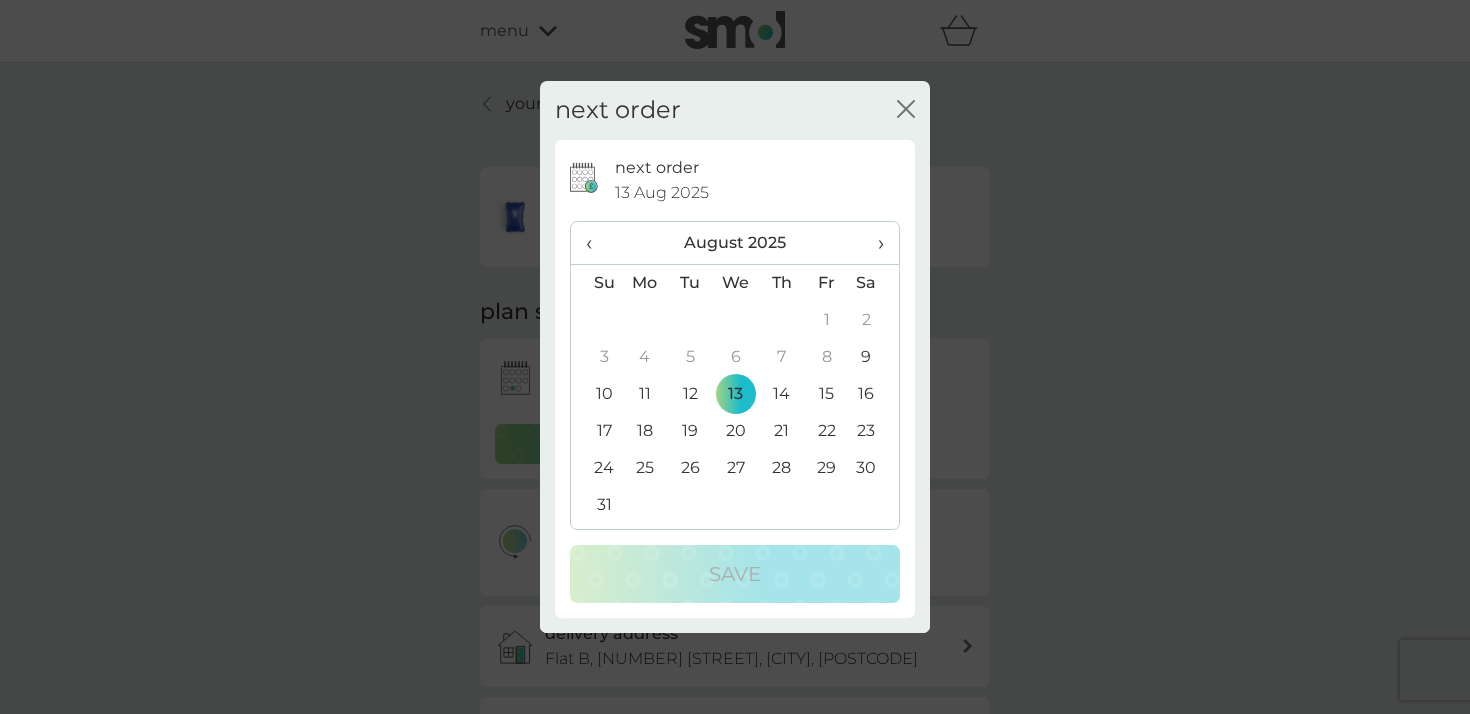 click on "9" at bounding box center [874, 357] 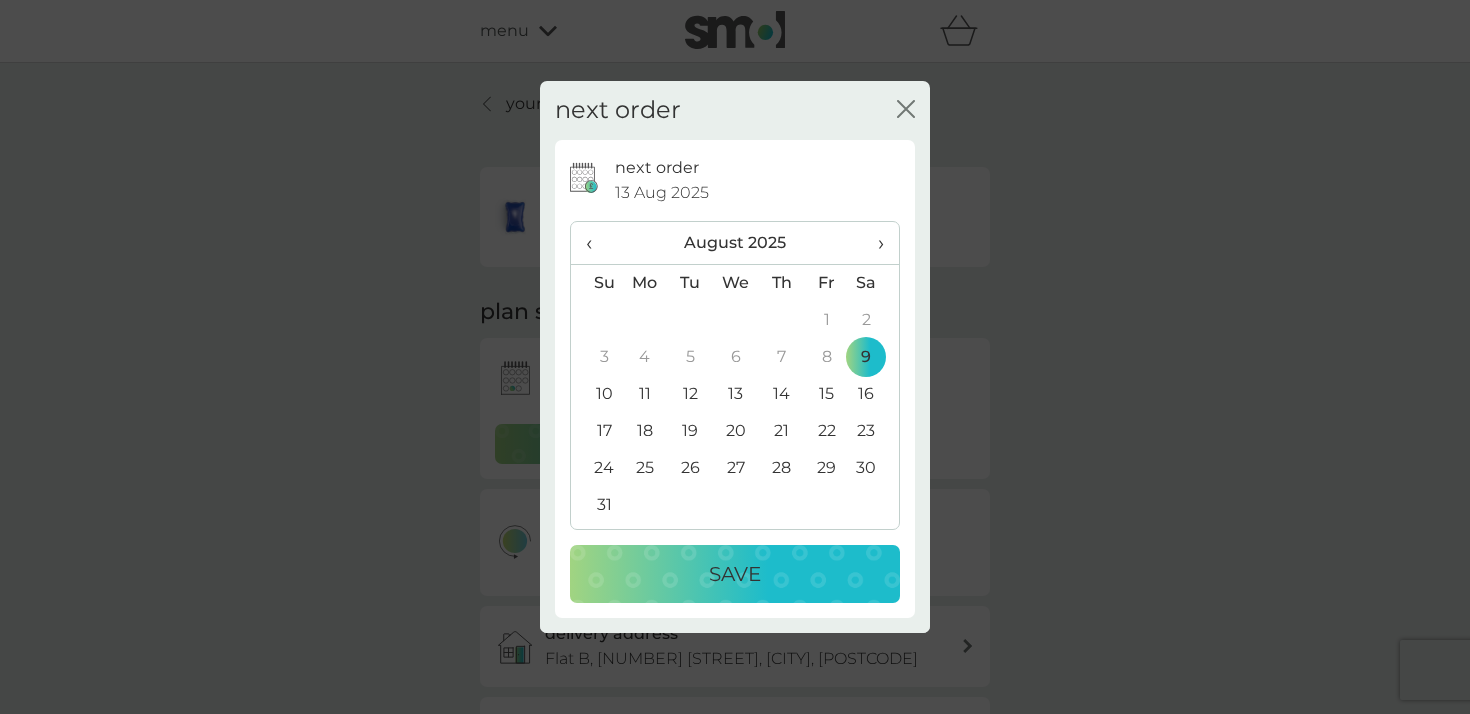 click on "Save" at bounding box center [735, 574] 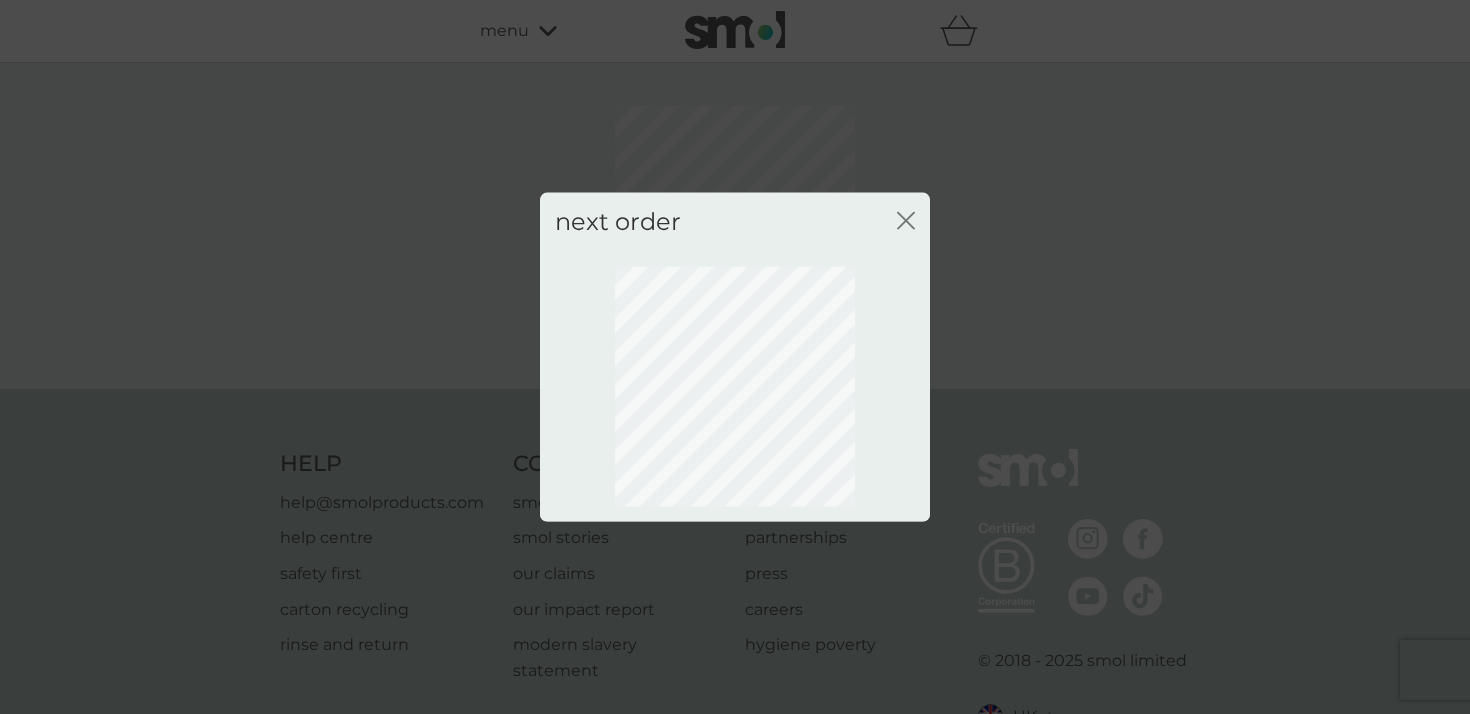 click on "close" 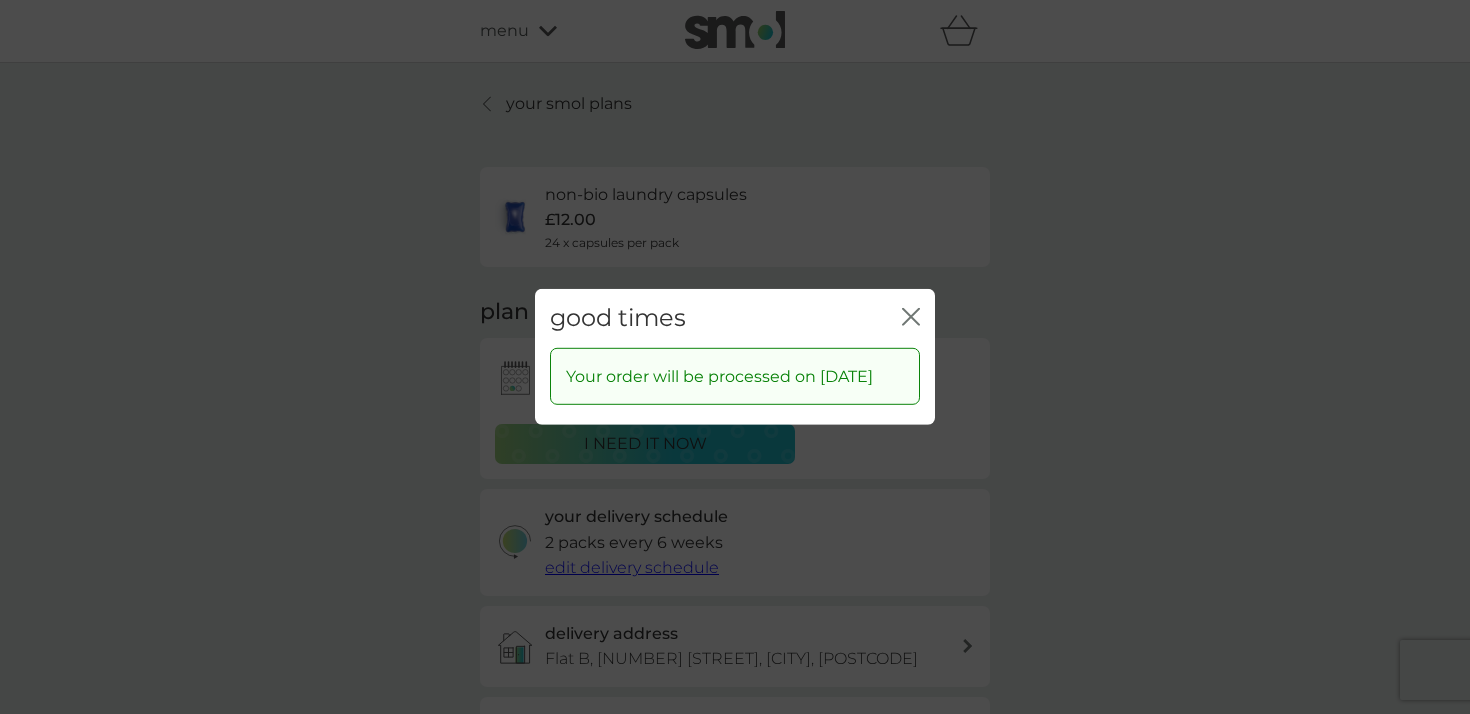 click on "close" 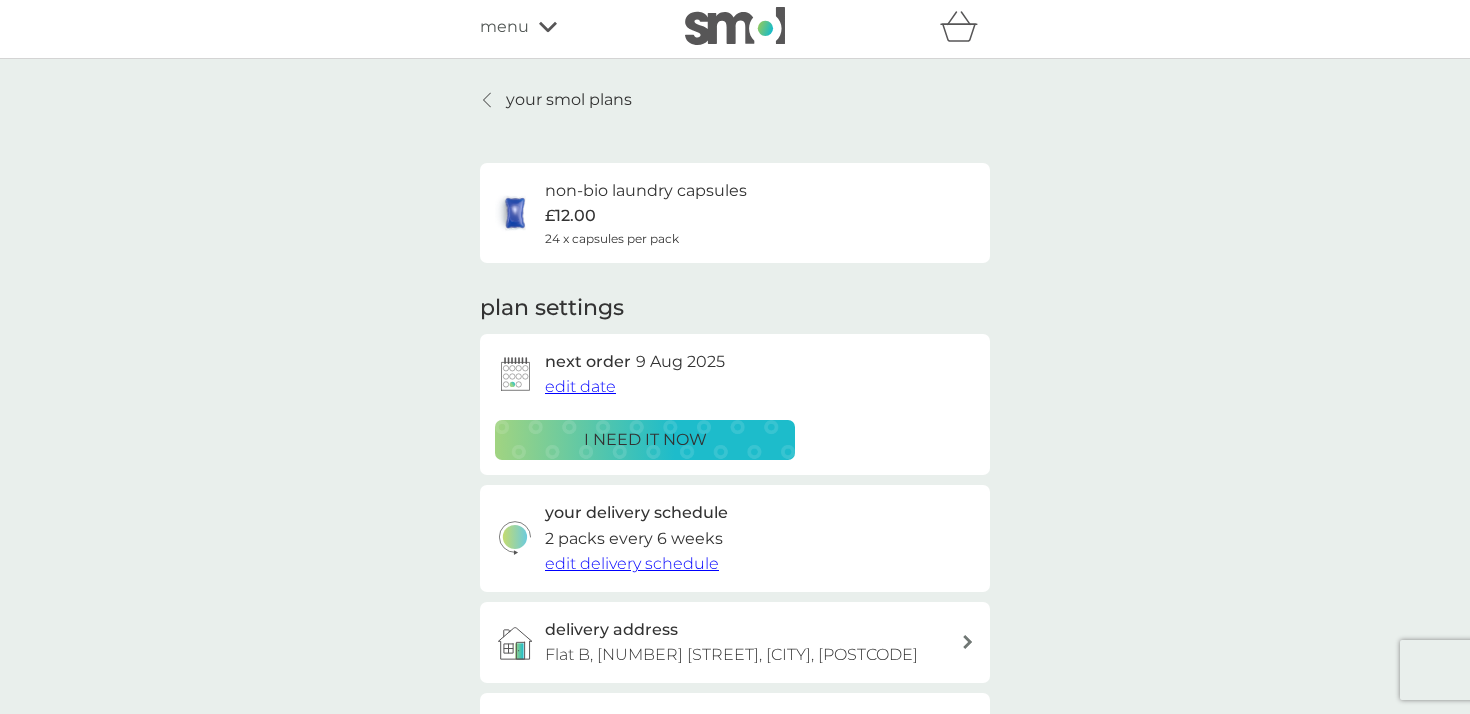 scroll, scrollTop: 0, scrollLeft: 0, axis: both 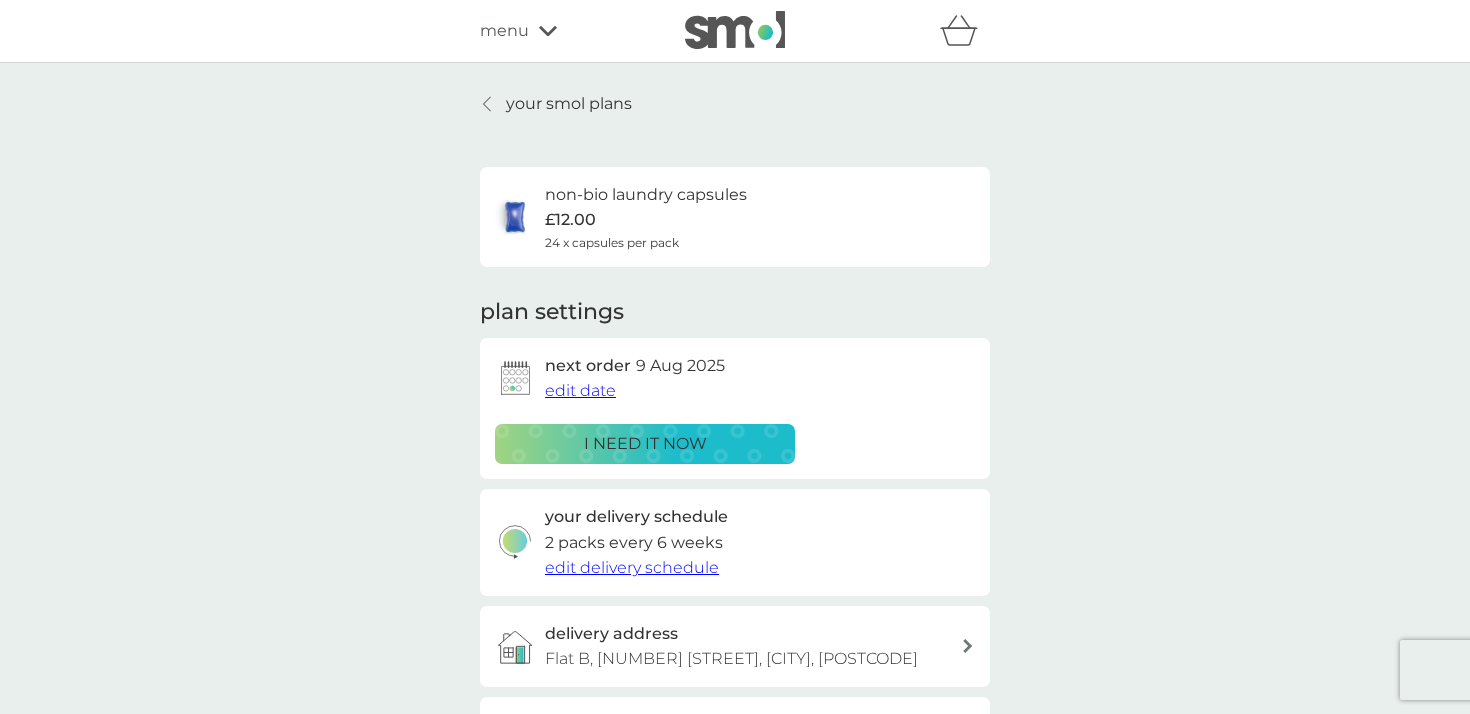 click on "your smol plans" at bounding box center (569, 104) 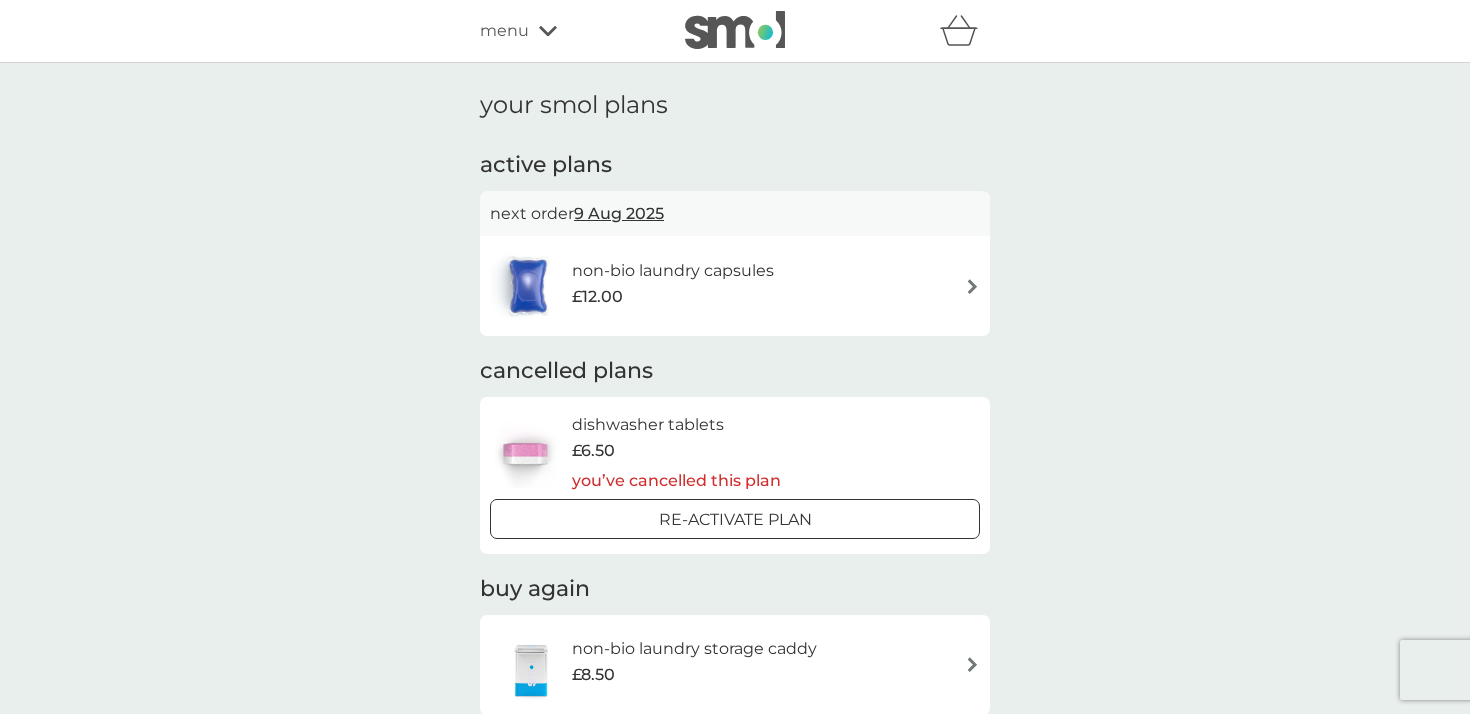 click at bounding box center [735, 519] 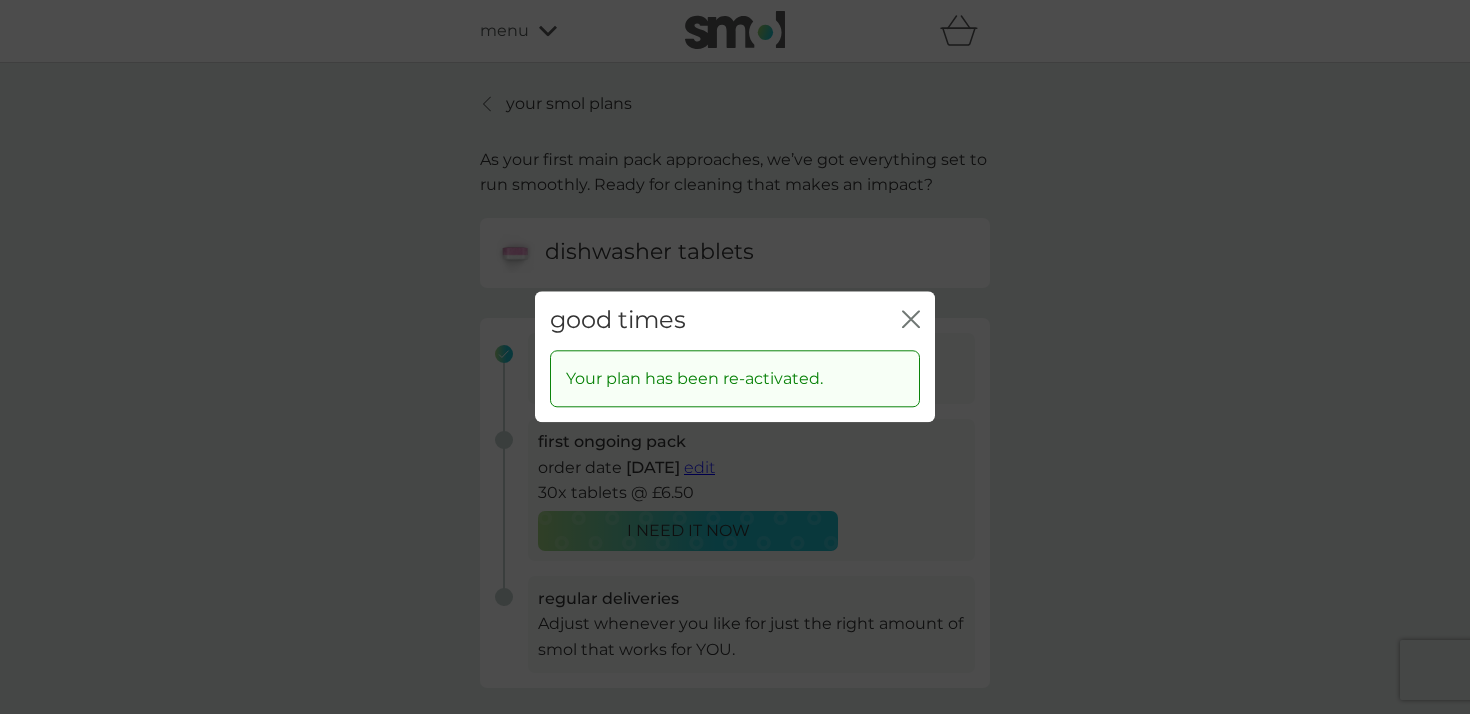 click on "close" 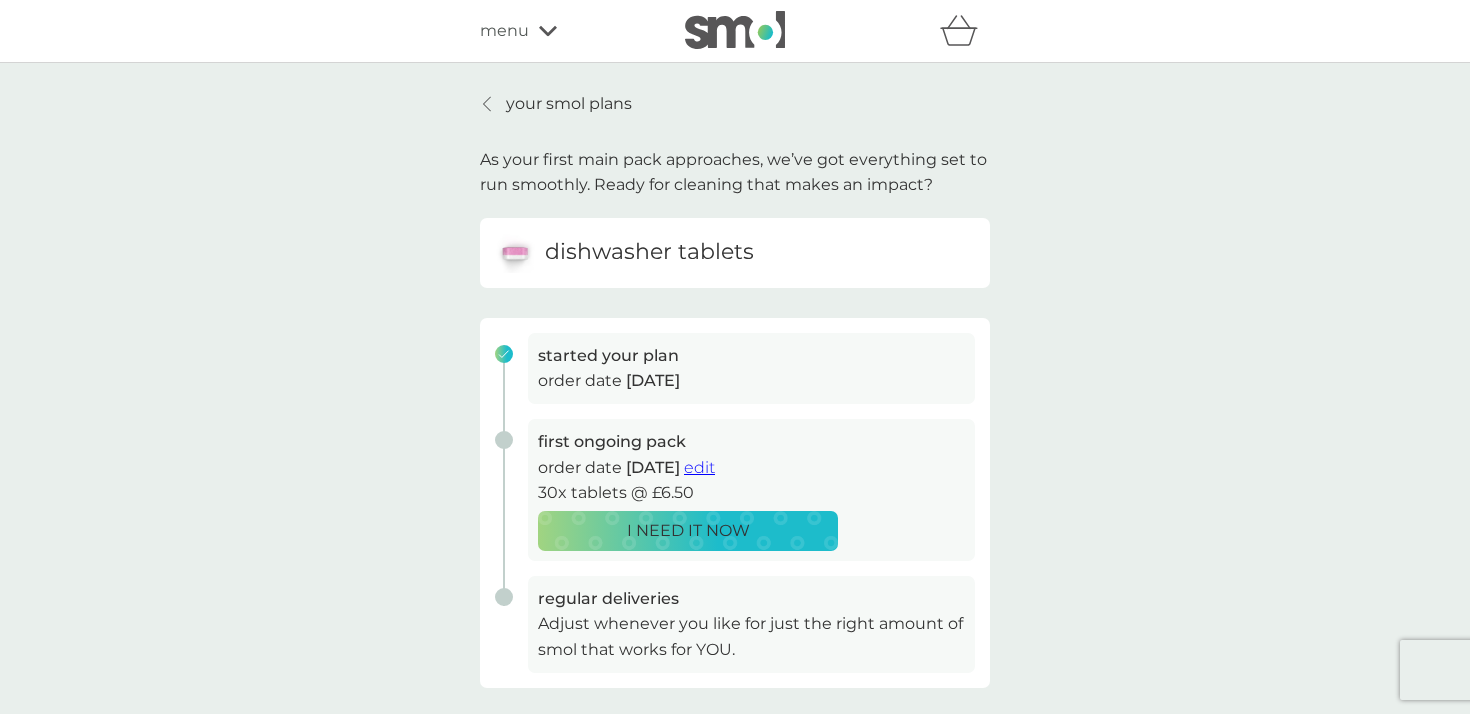 click on "regular deliveries" at bounding box center (751, 599) 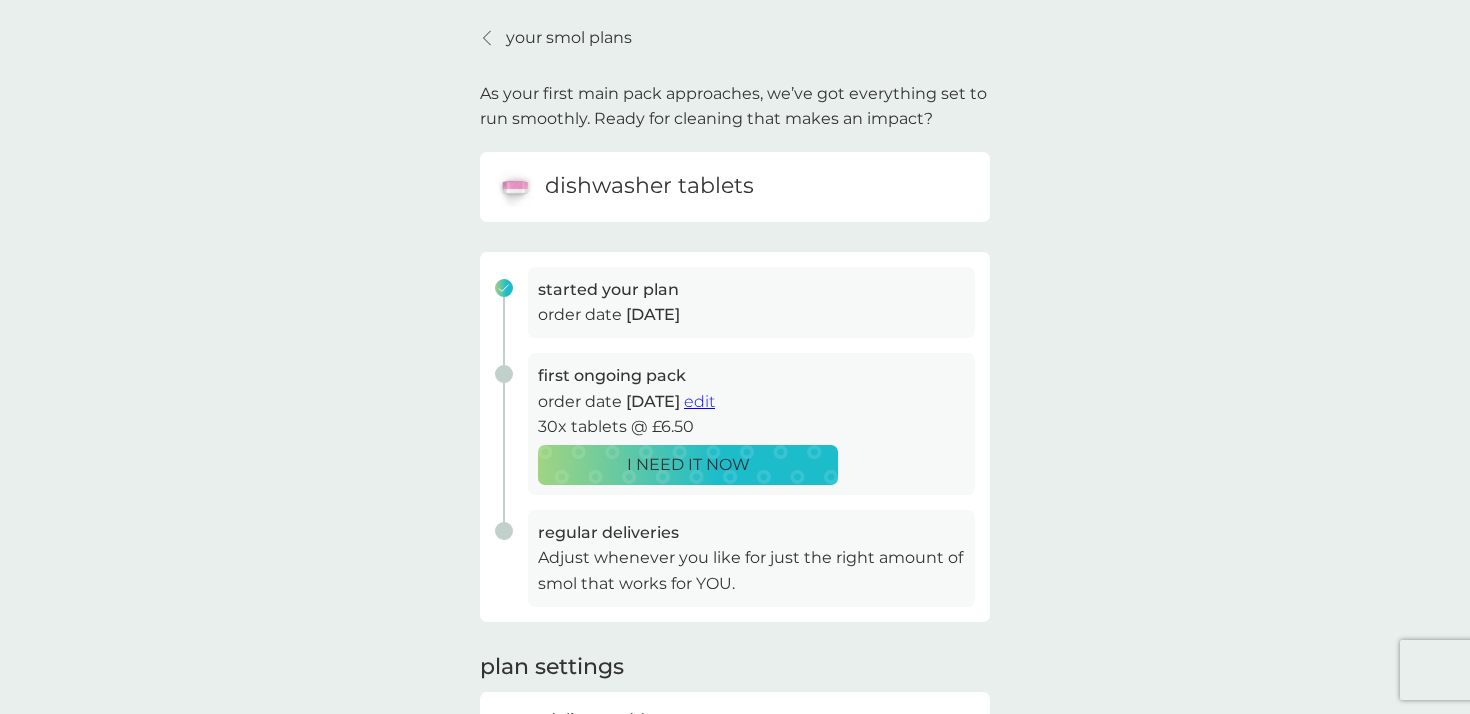 scroll, scrollTop: 0, scrollLeft: 0, axis: both 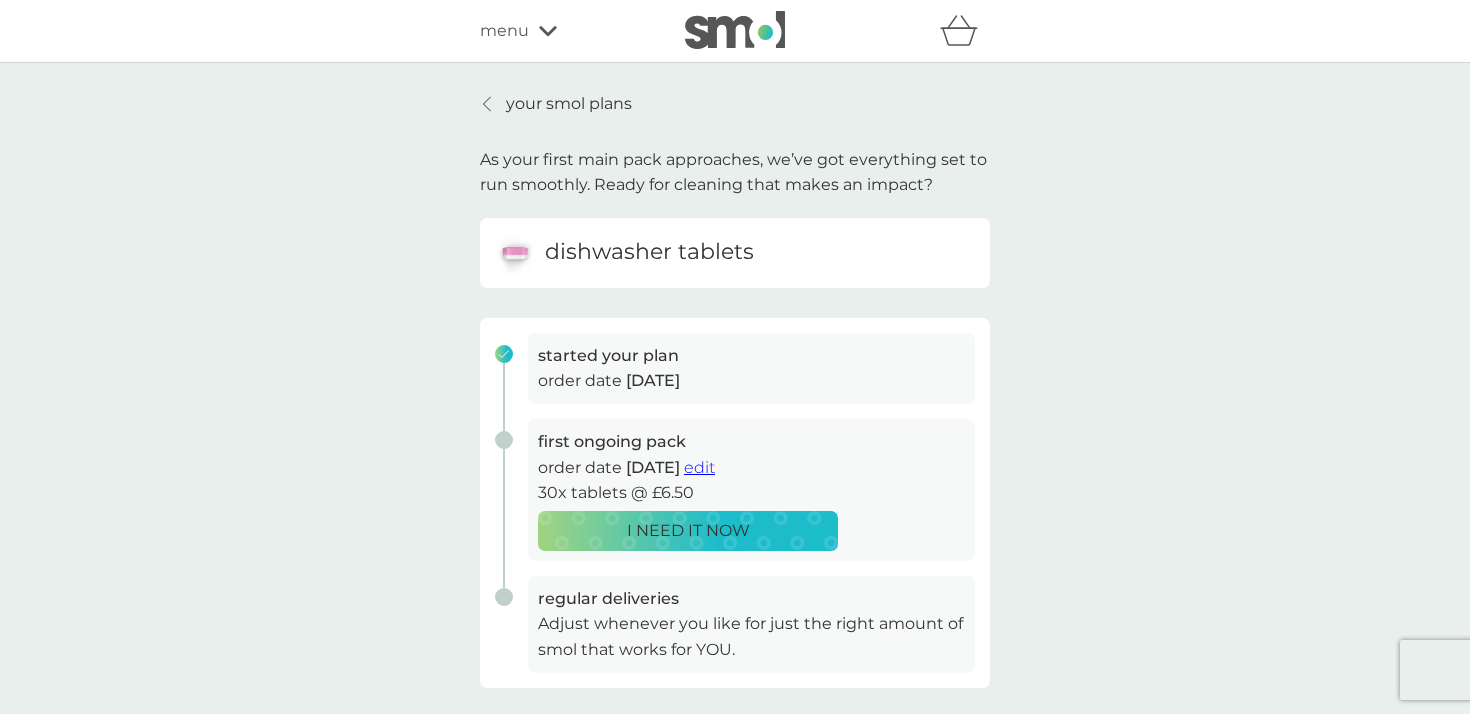 click on "menu" at bounding box center [565, 31] 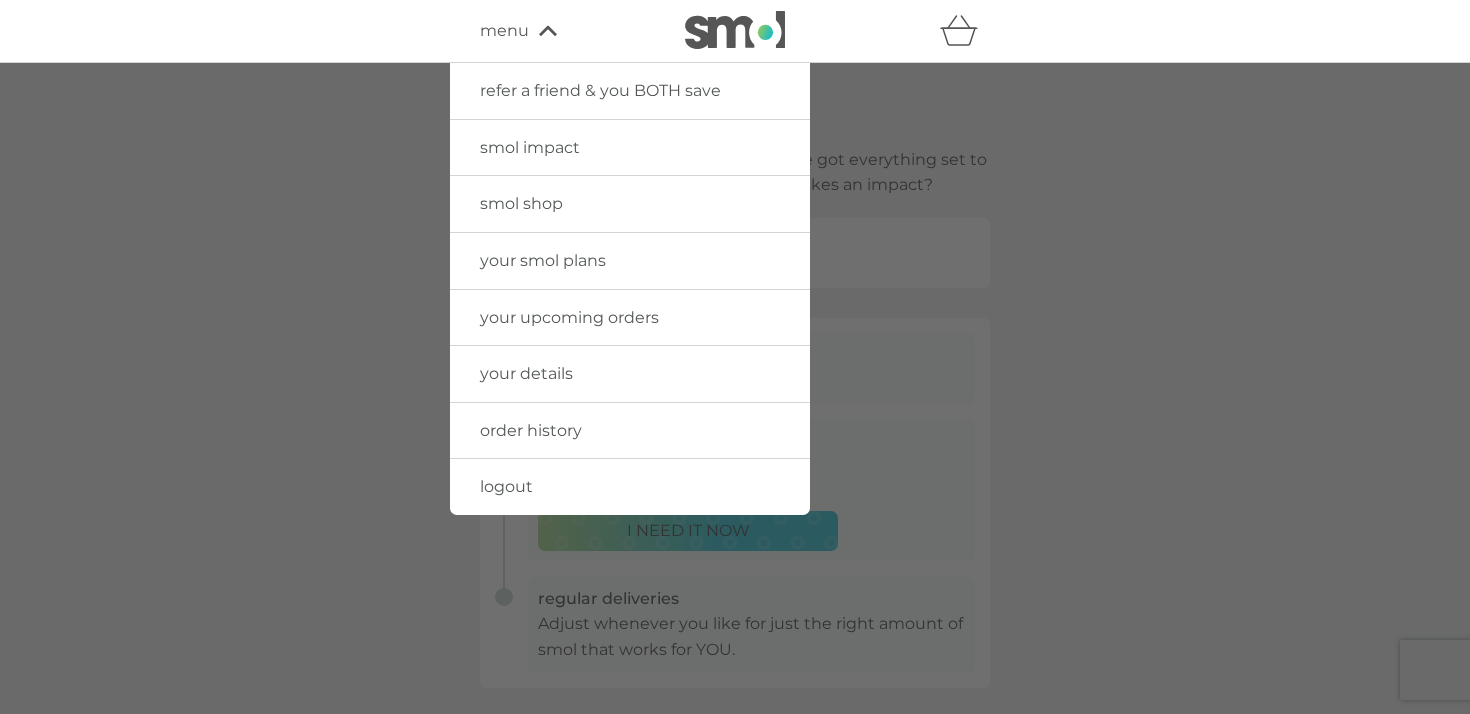 click on "menu" at bounding box center [504, 31] 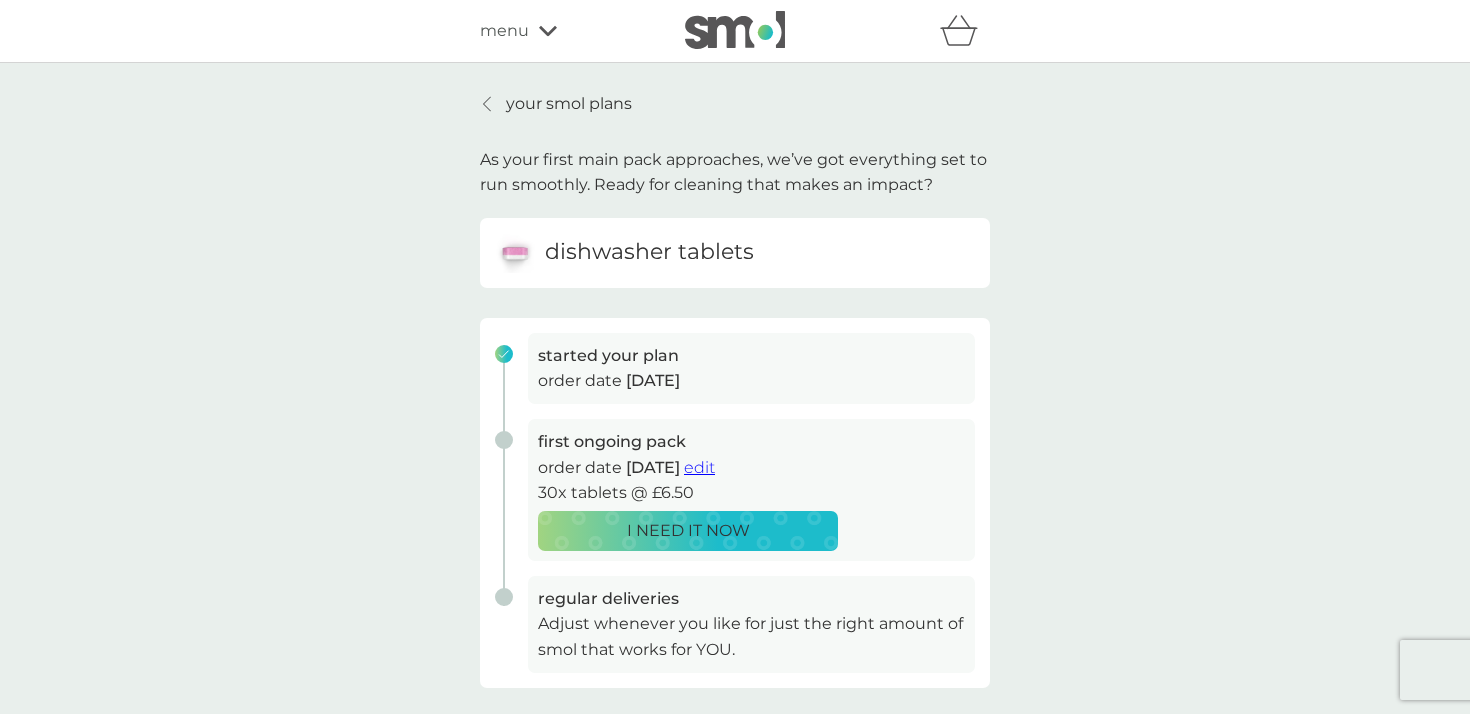 click on "edit" at bounding box center [699, 467] 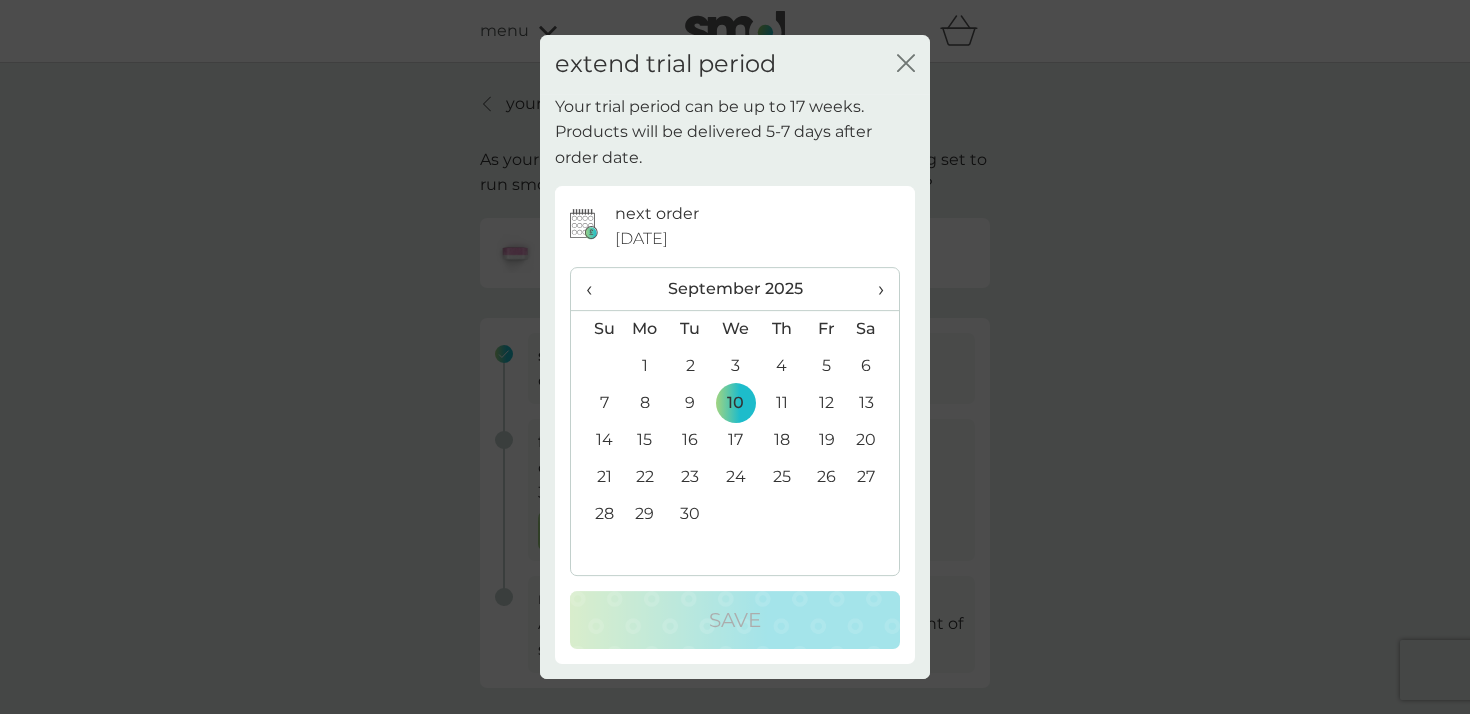 click on "‹" at bounding box center [596, 289] 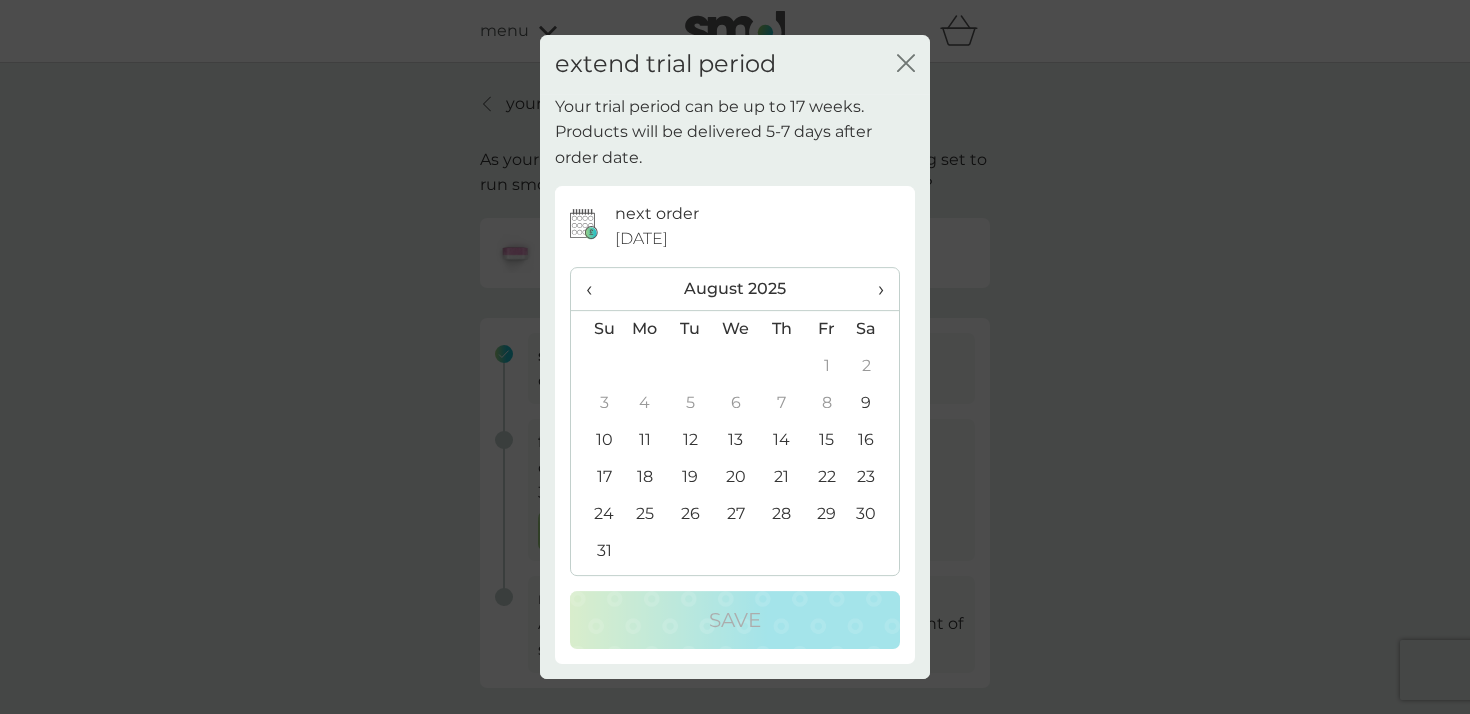 click on "9" at bounding box center [874, 403] 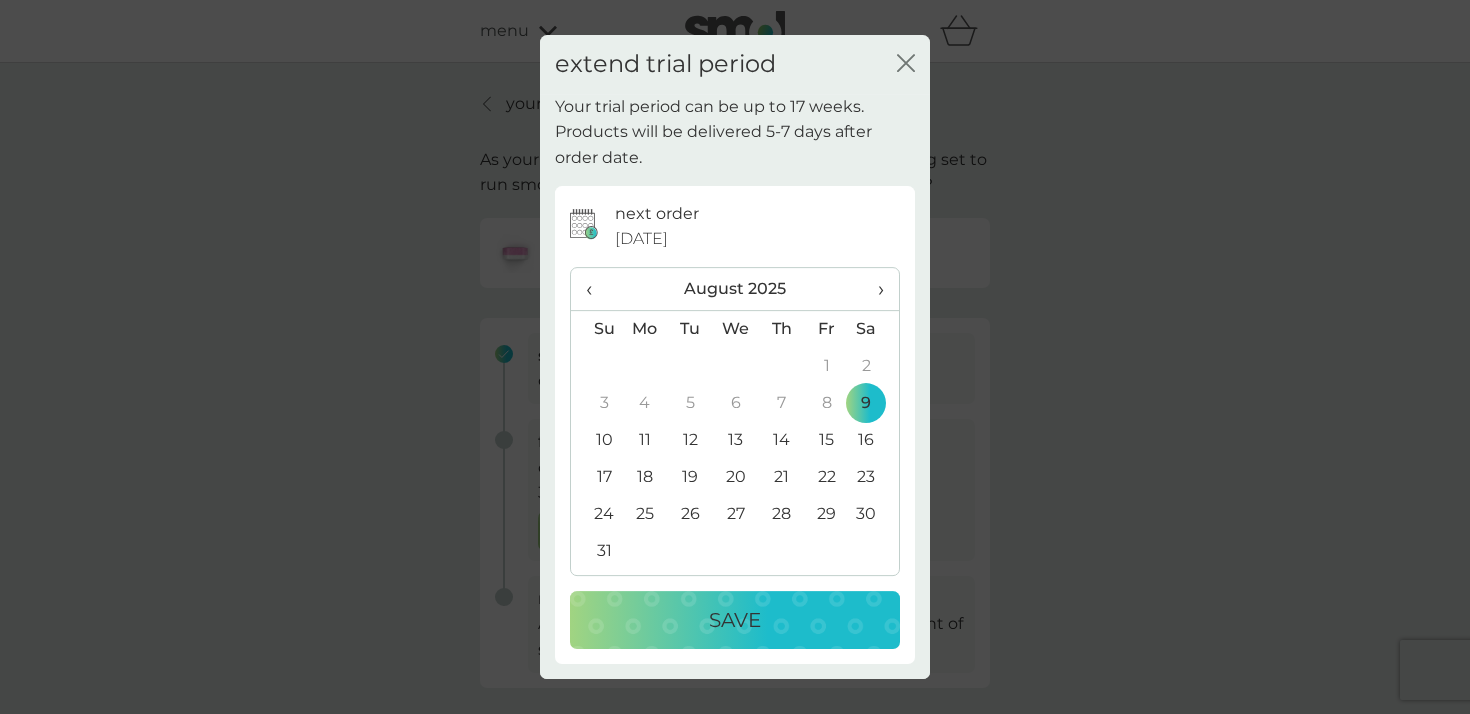 click on "Save" at bounding box center [735, 620] 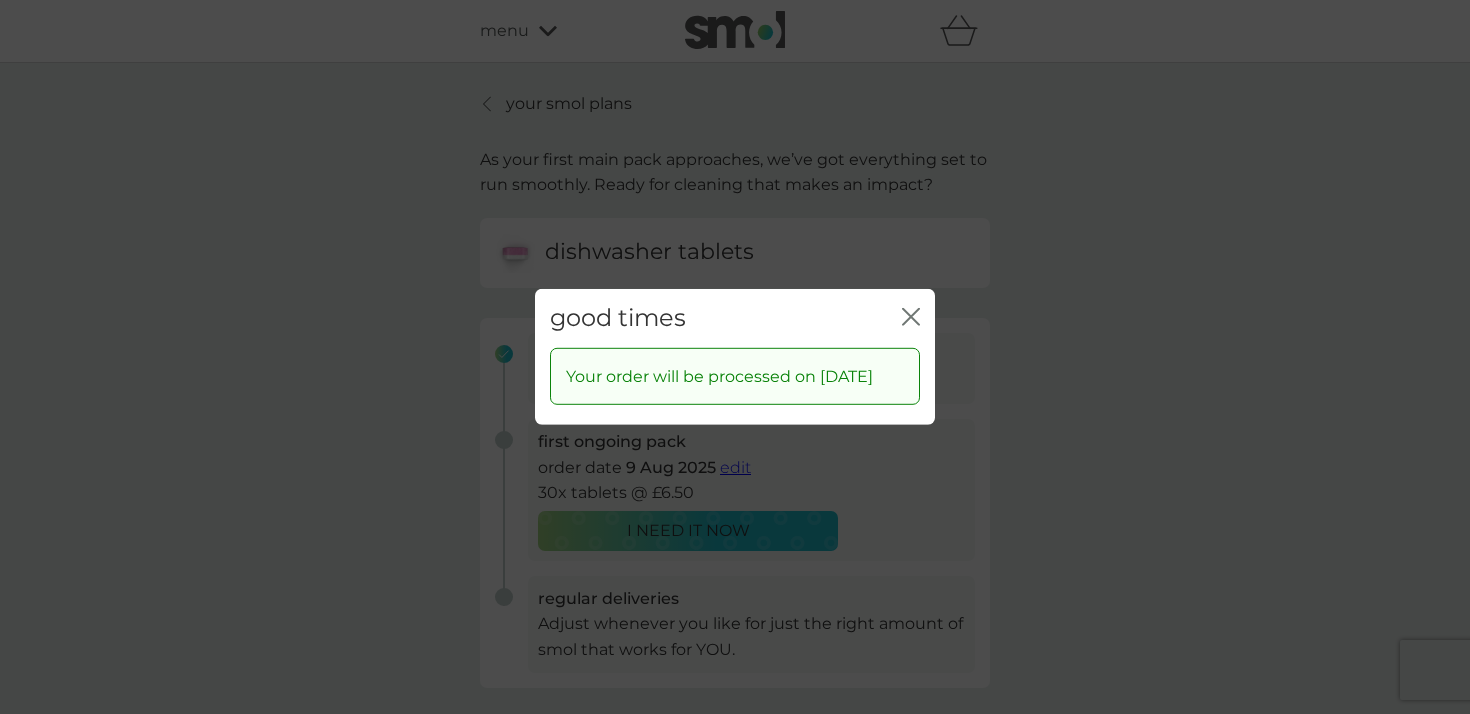 click on "close" 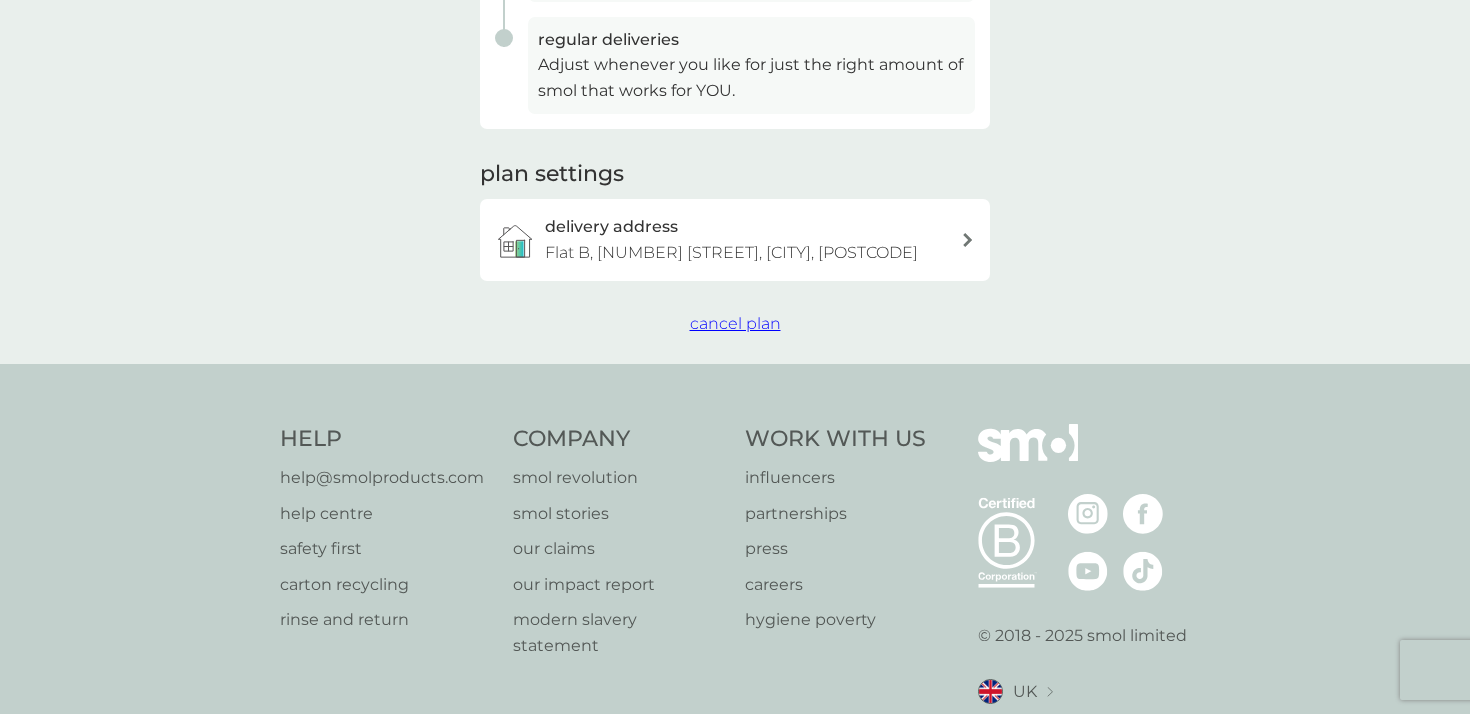 scroll, scrollTop: 0, scrollLeft: 0, axis: both 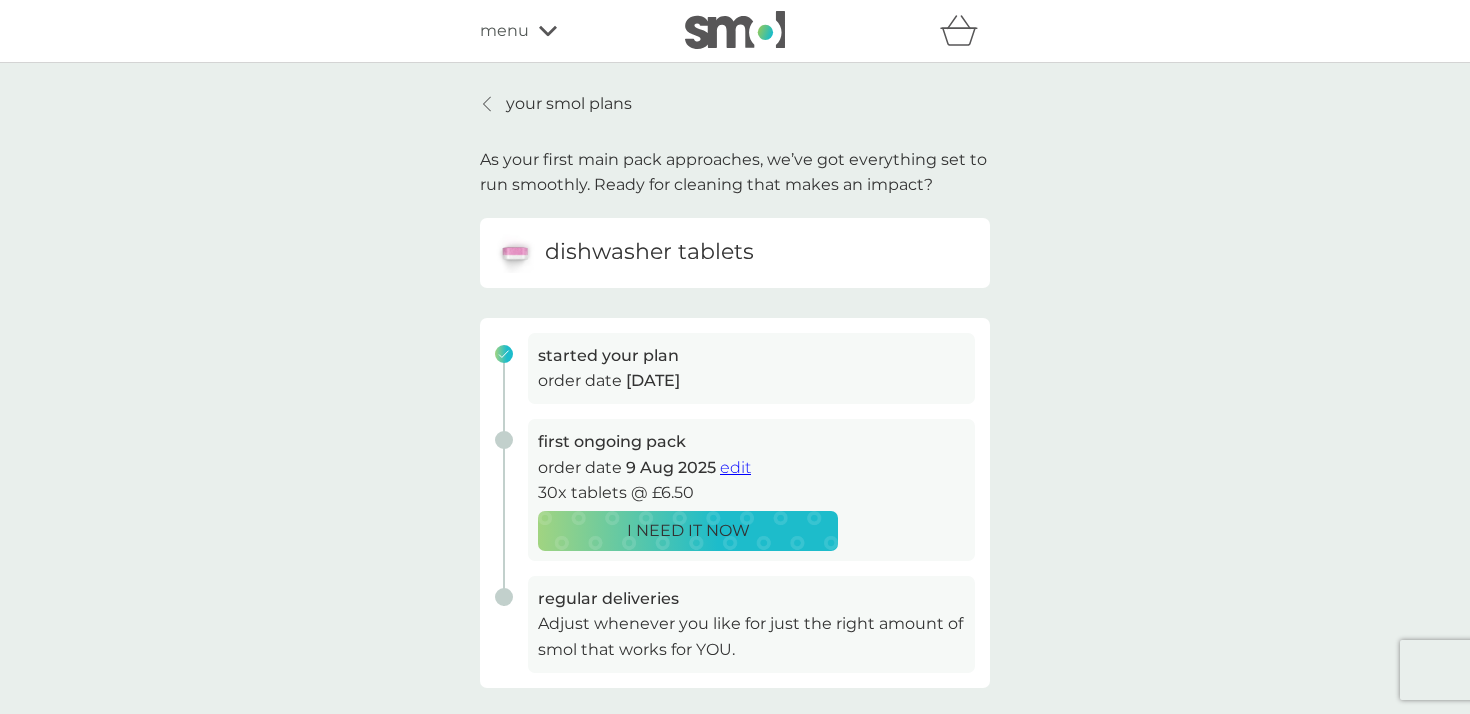 click on "your smol plans" at bounding box center (569, 104) 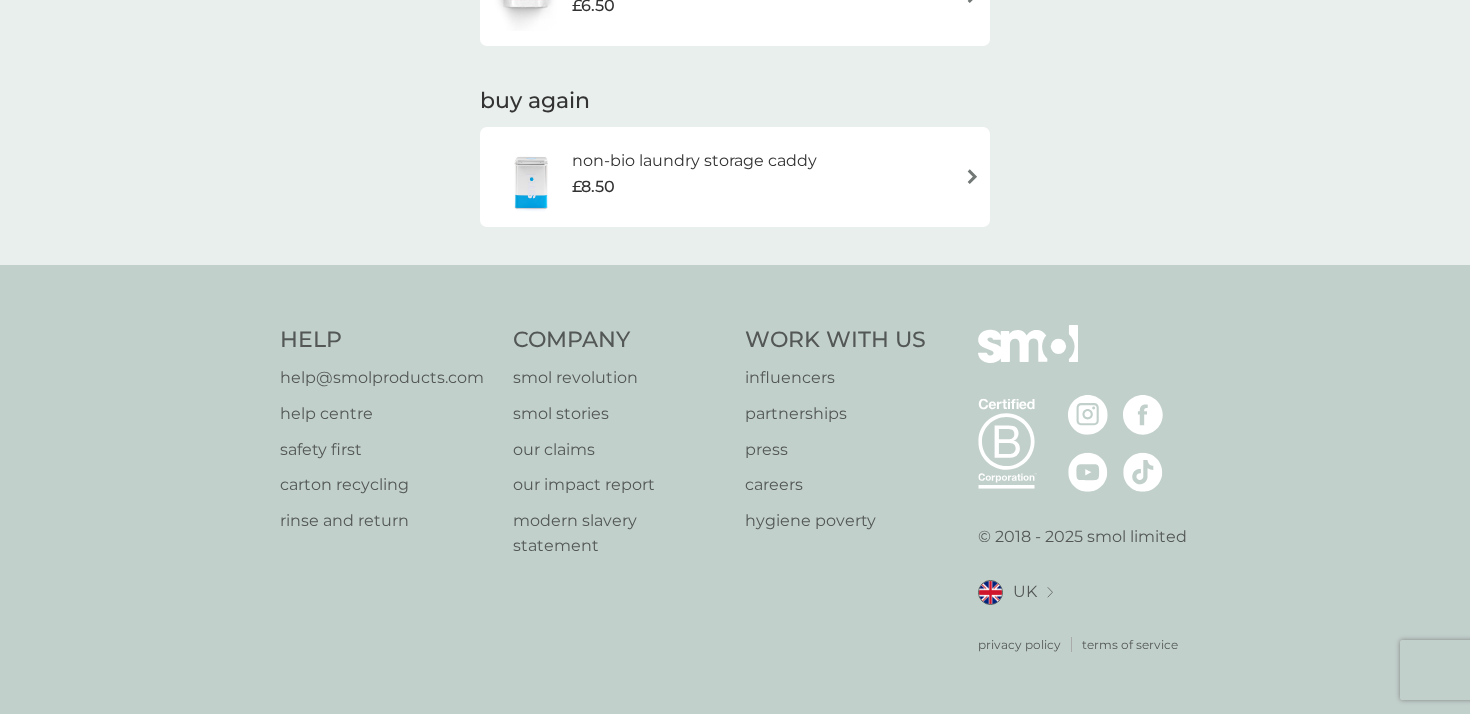 scroll, scrollTop: 0, scrollLeft: 0, axis: both 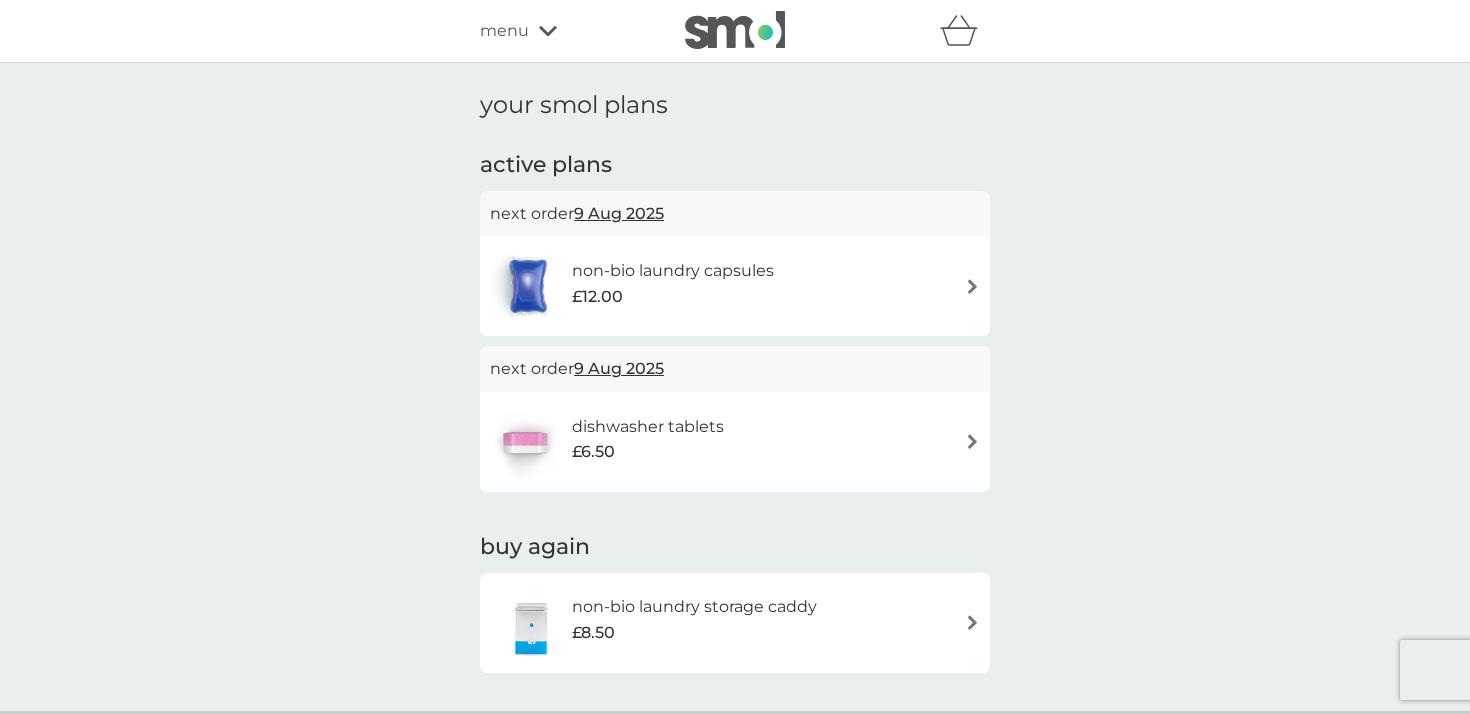 click 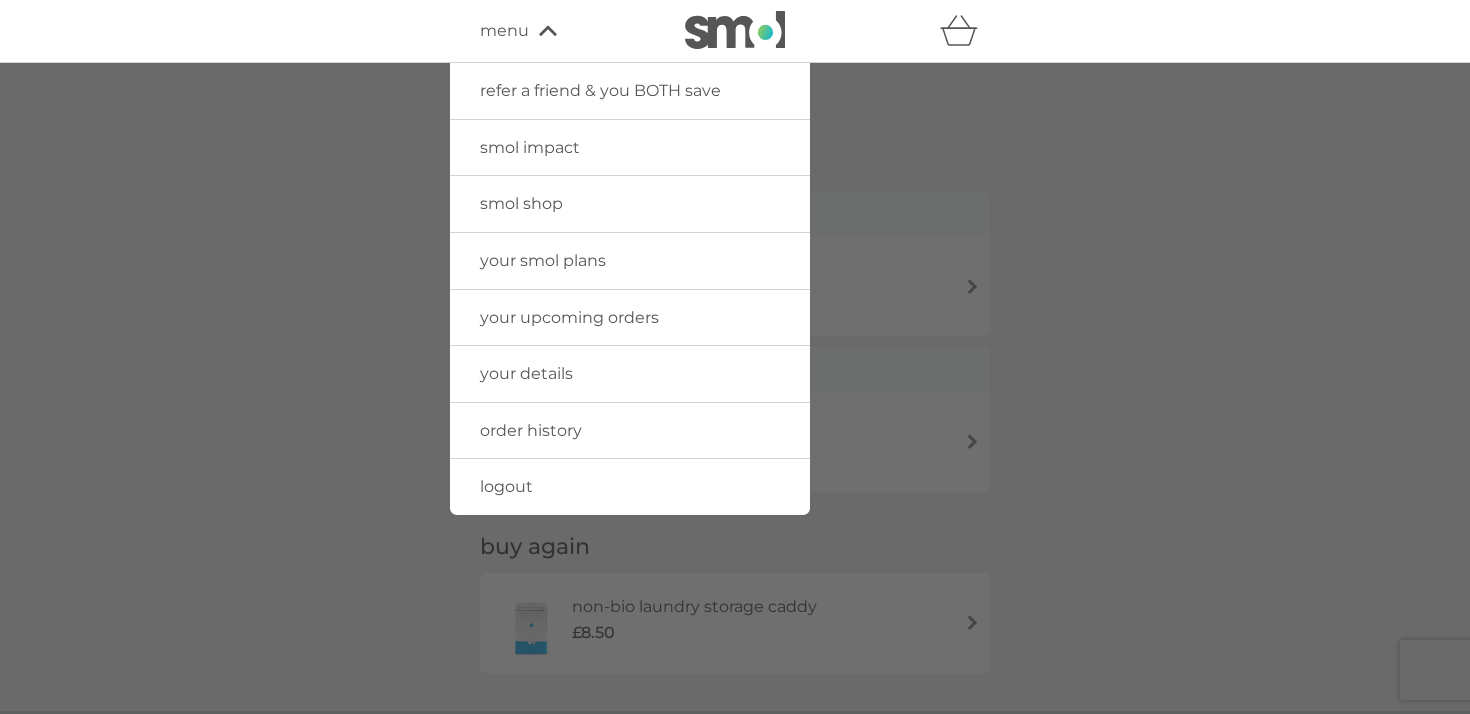 click on "your details" at bounding box center (526, 373) 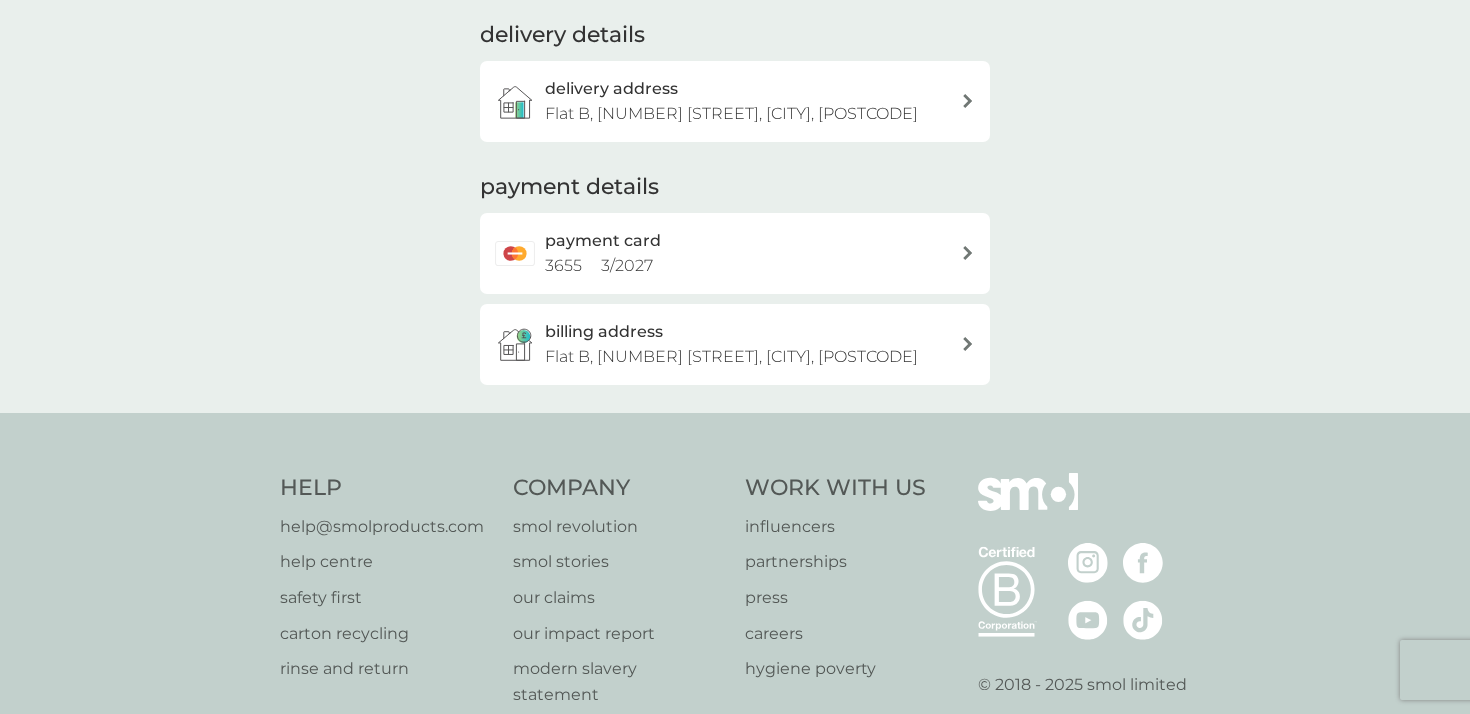 scroll, scrollTop: 0, scrollLeft: 0, axis: both 